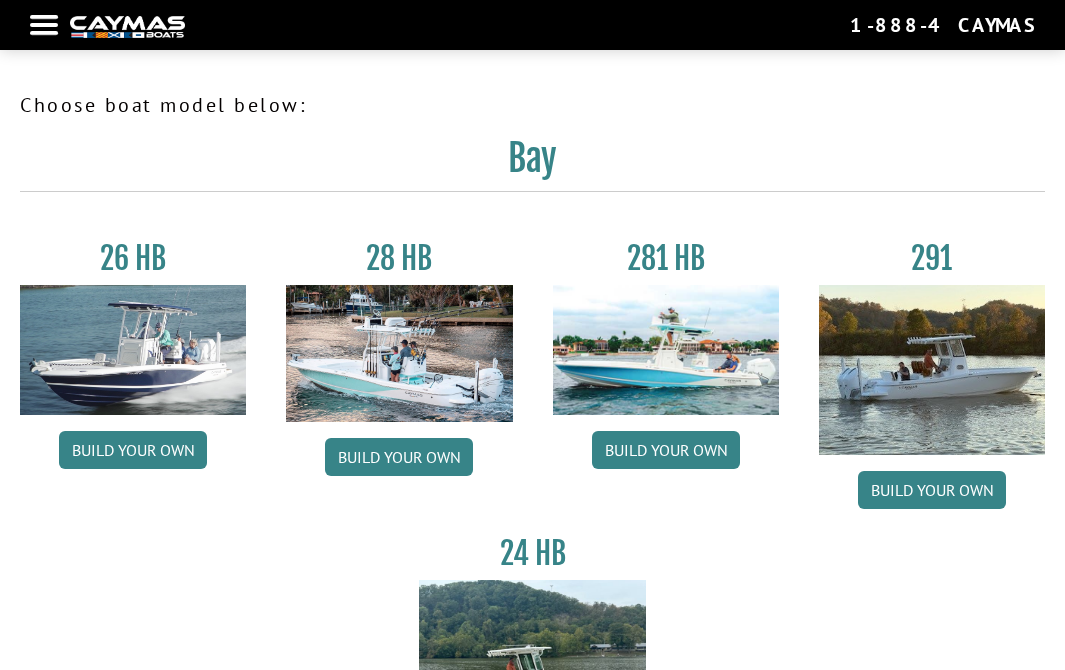 scroll, scrollTop: 0, scrollLeft: 0, axis: both 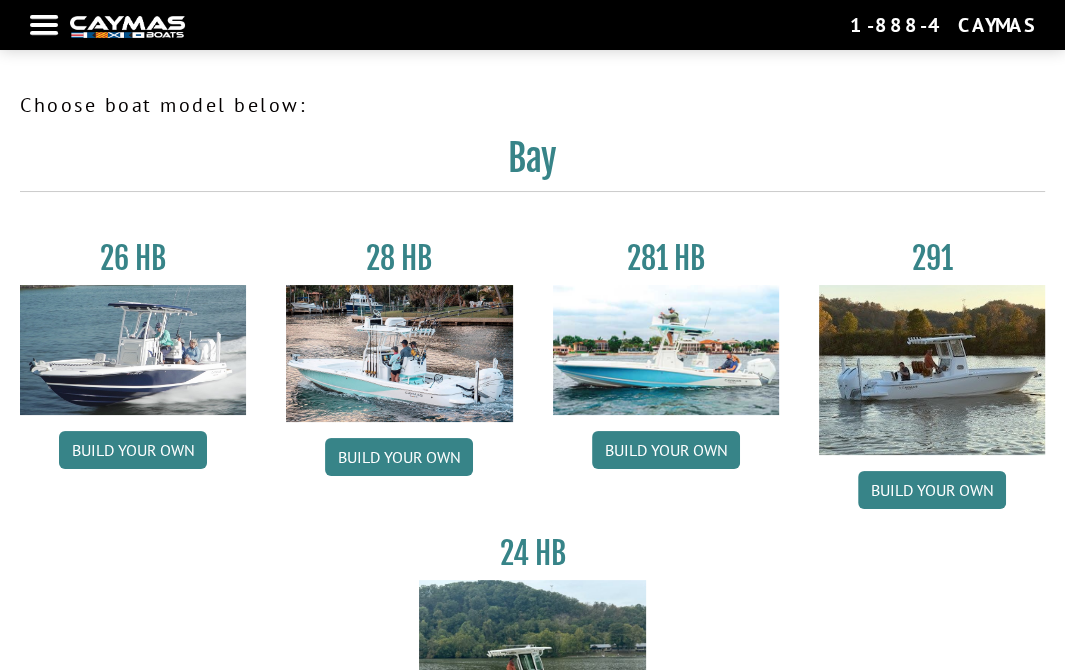 click at bounding box center [127, 26] 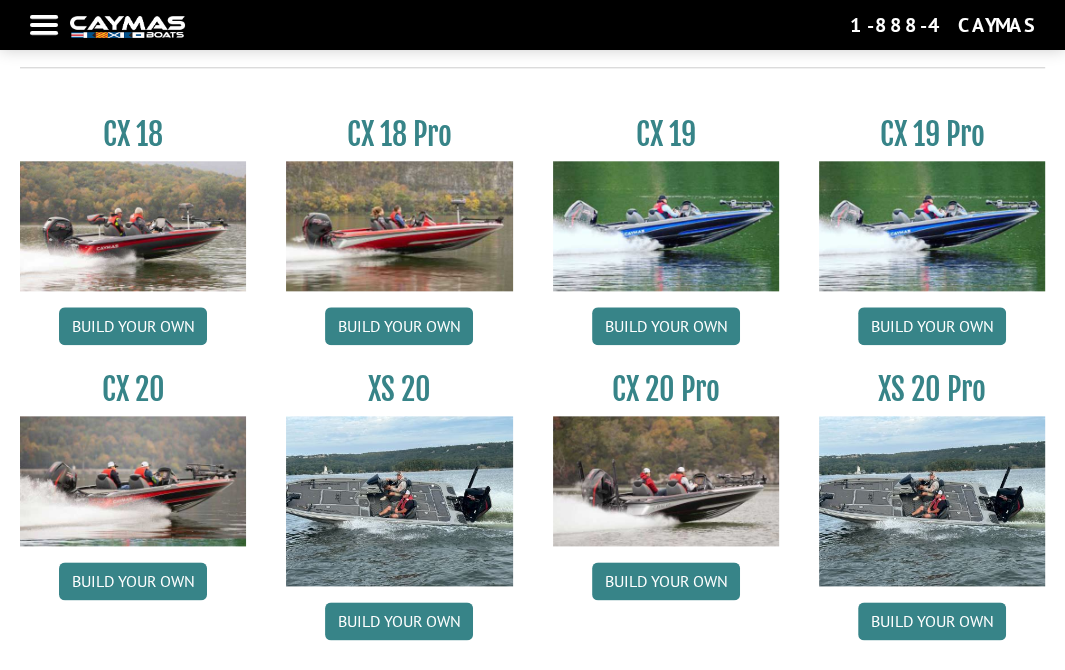 scroll, scrollTop: 1500, scrollLeft: 0, axis: vertical 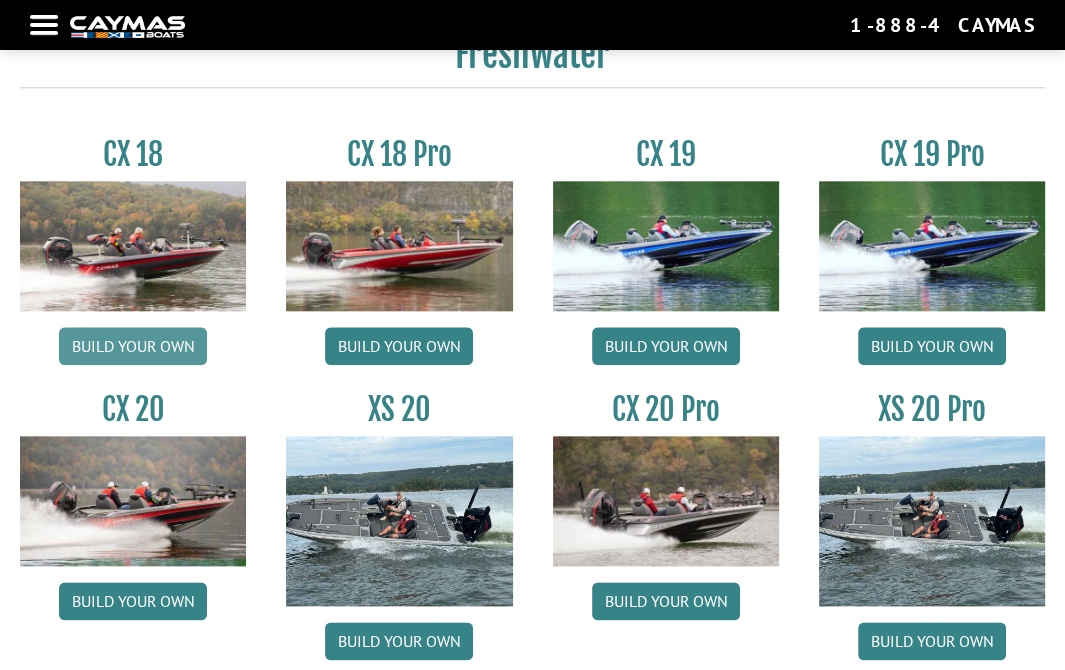 click on "Build your own" at bounding box center (133, 346) 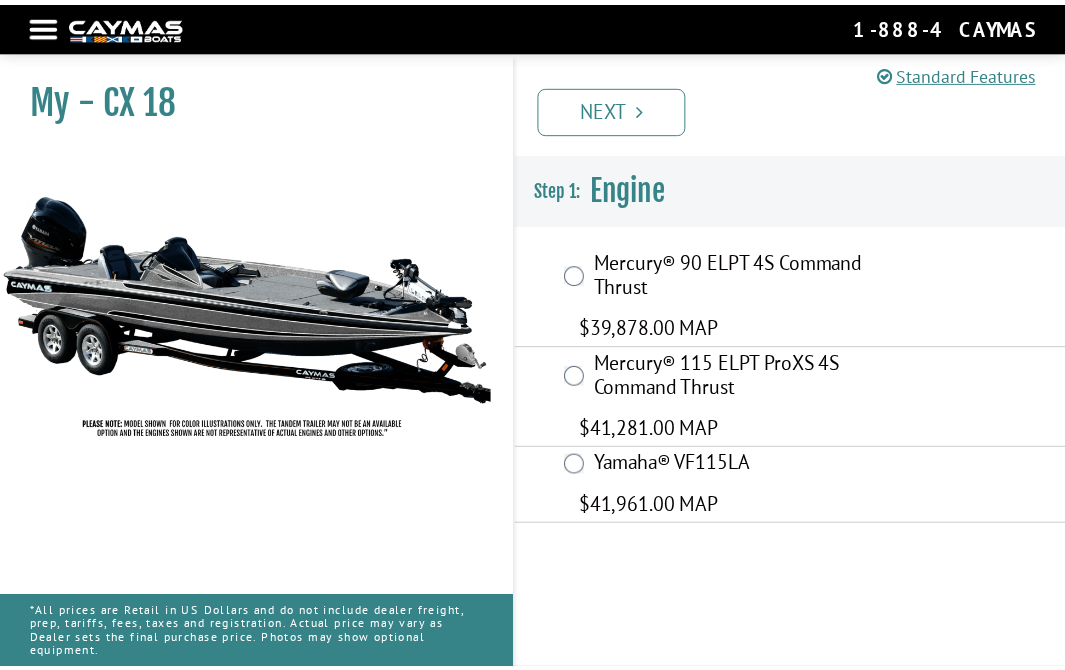 scroll, scrollTop: 0, scrollLeft: 0, axis: both 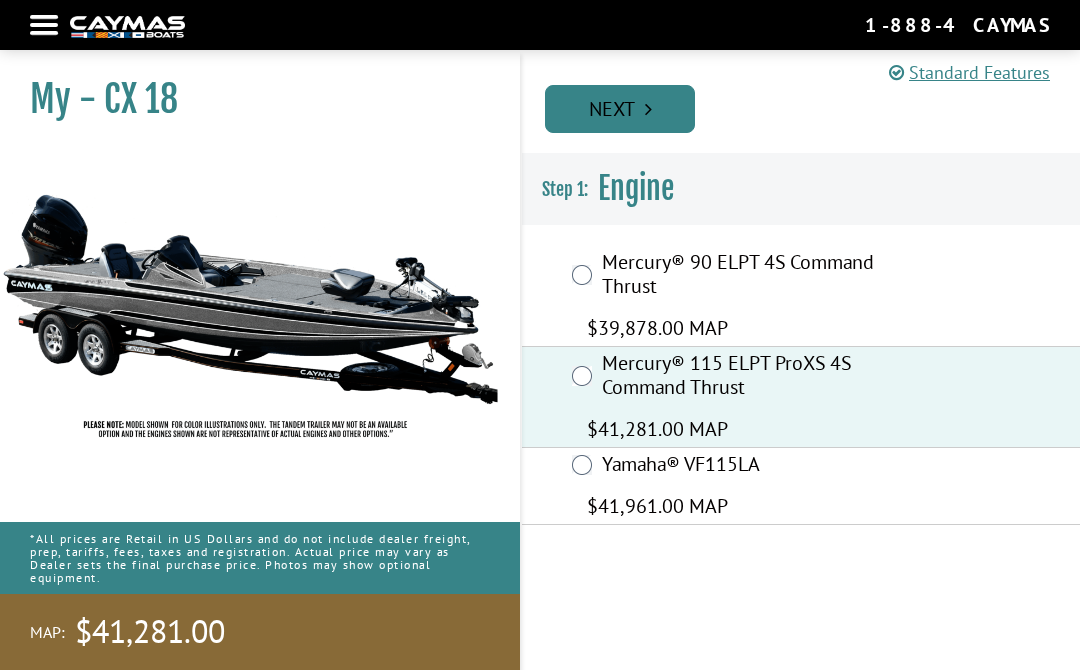 click on "Next" at bounding box center [620, 109] 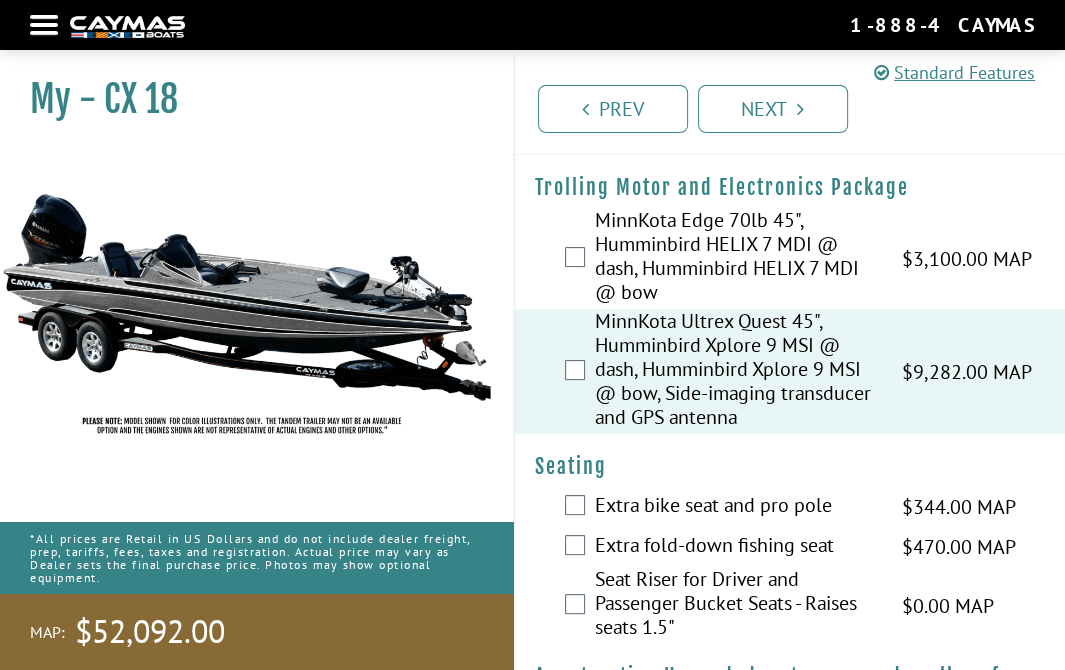 scroll, scrollTop: 300, scrollLeft: 0, axis: vertical 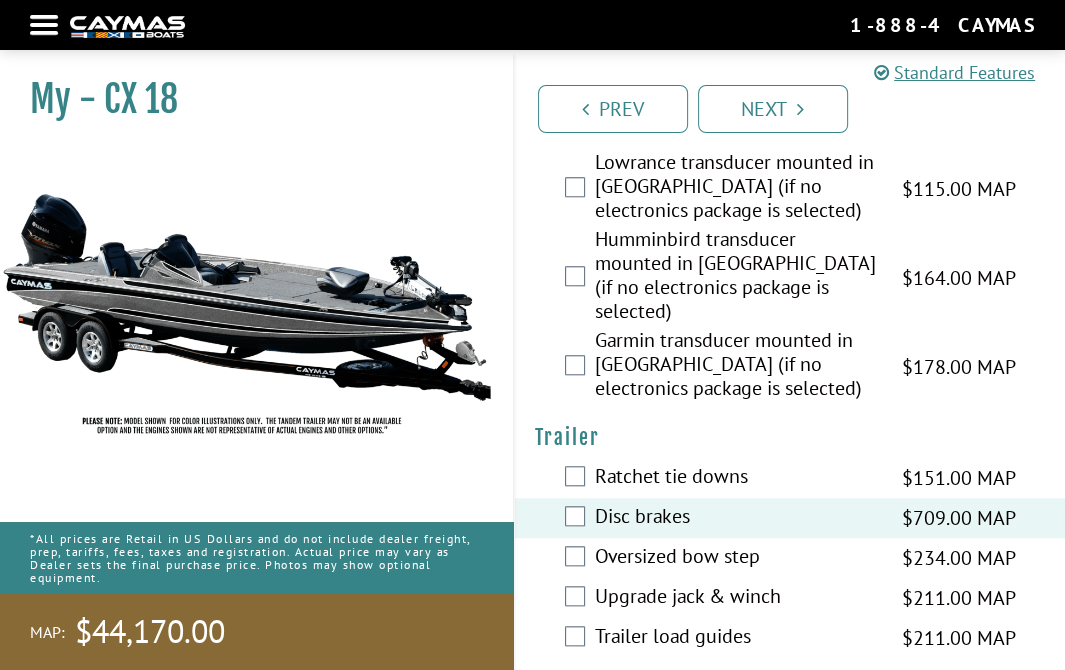 click on "Ratchet tie downs
$151.00 MAP
$179.00 MSRP" at bounding box center (790, 478) 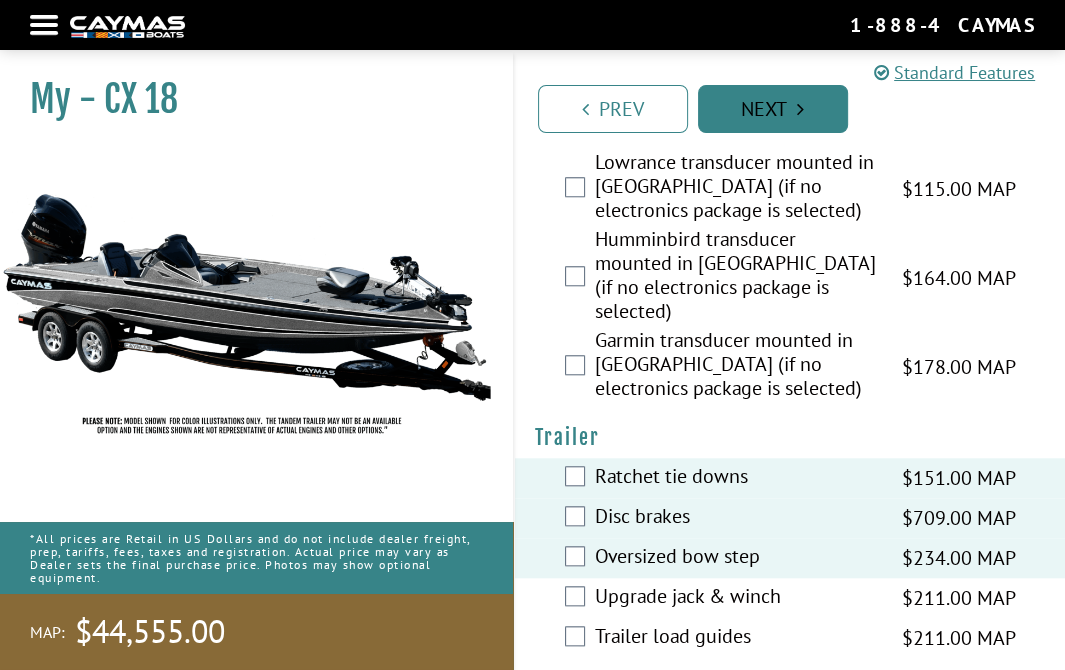 click on "Next" at bounding box center [773, 109] 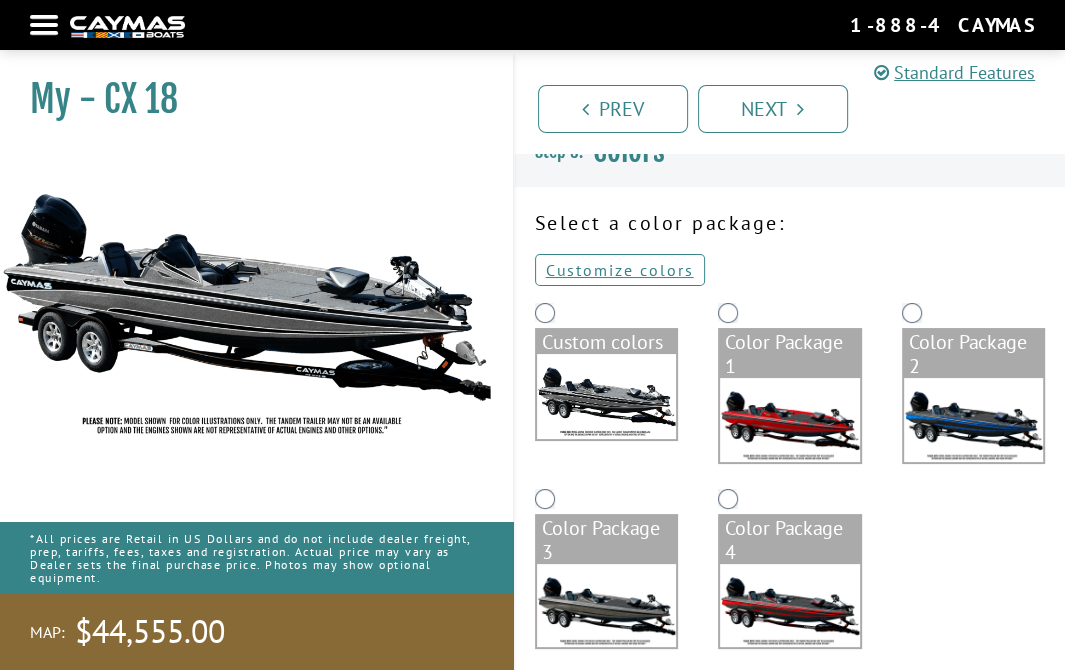 scroll, scrollTop: 54, scrollLeft: 0, axis: vertical 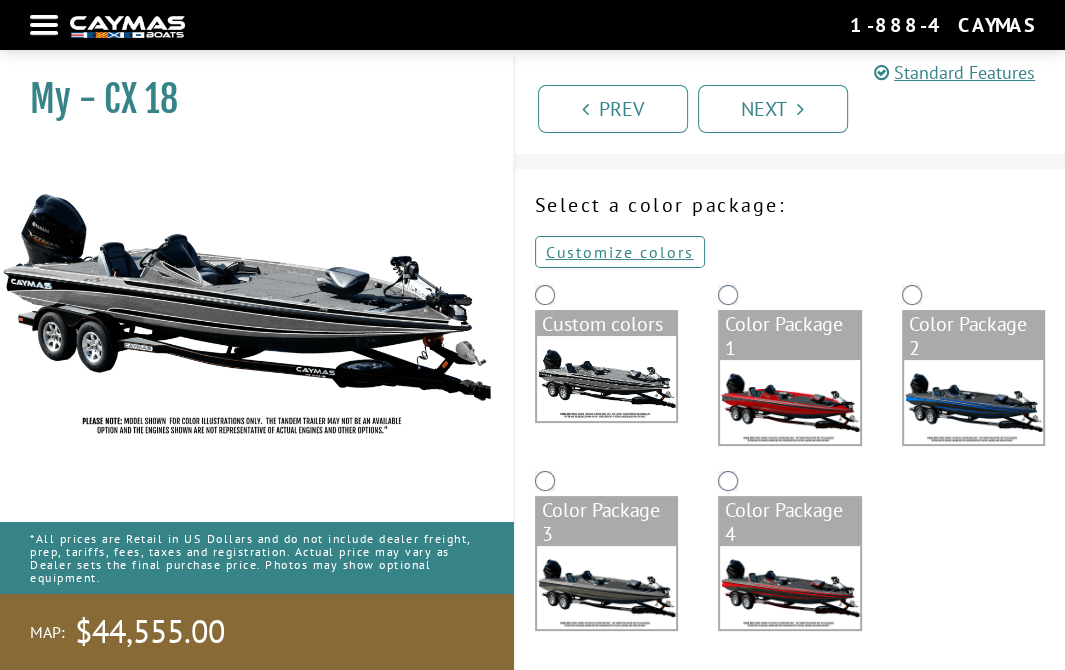 click at bounding box center (607, 378) 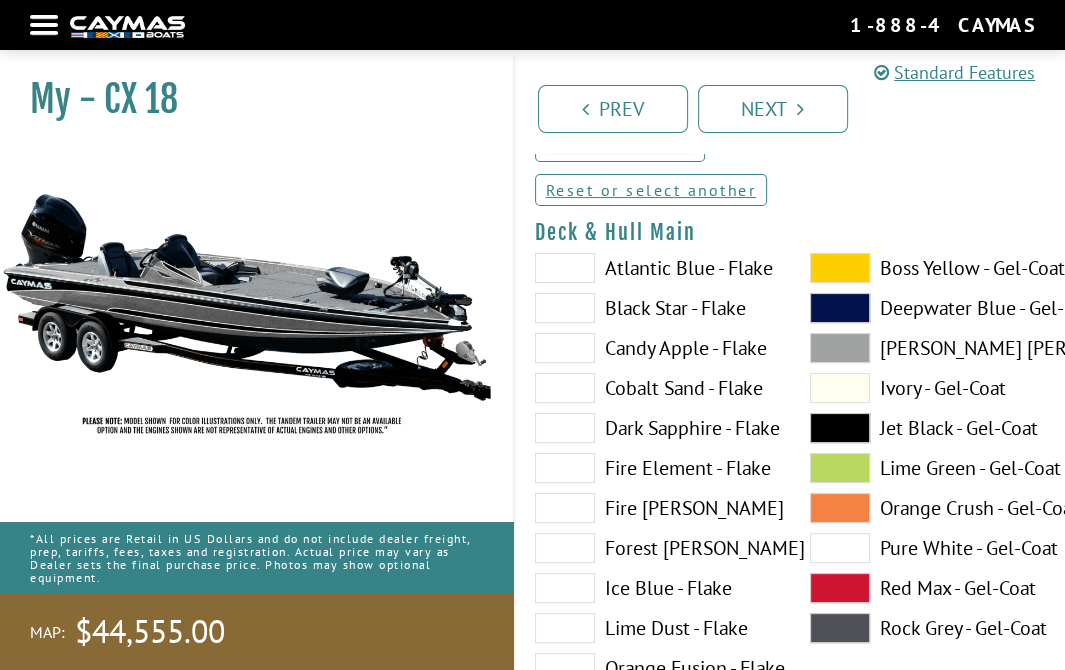 scroll, scrollTop: 54, scrollLeft: 0, axis: vertical 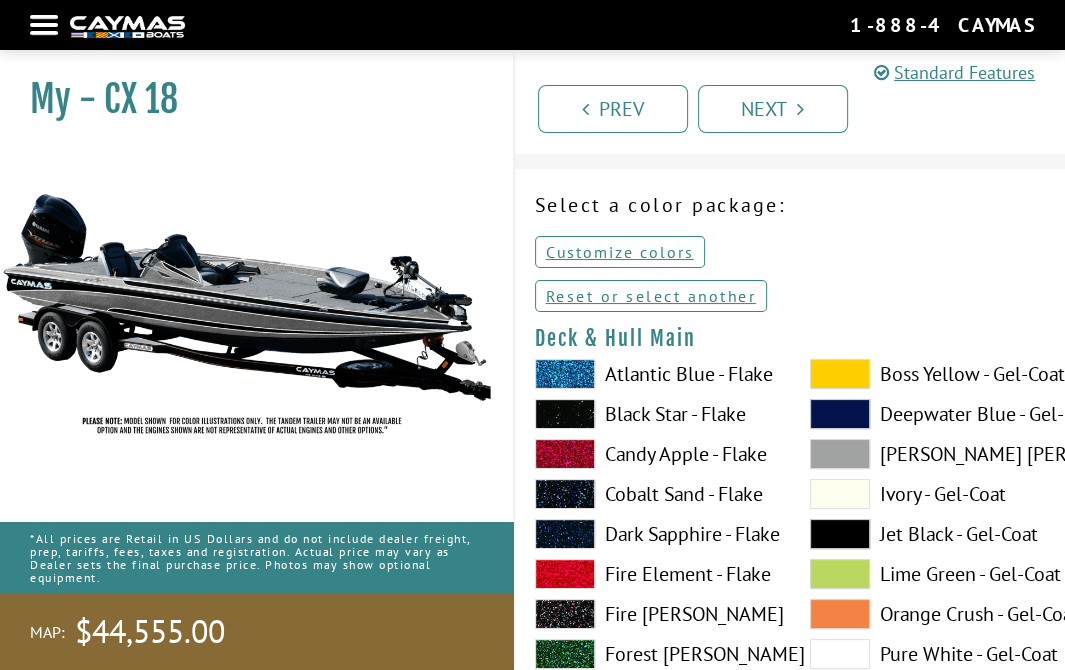 click at bounding box center [840, 454] 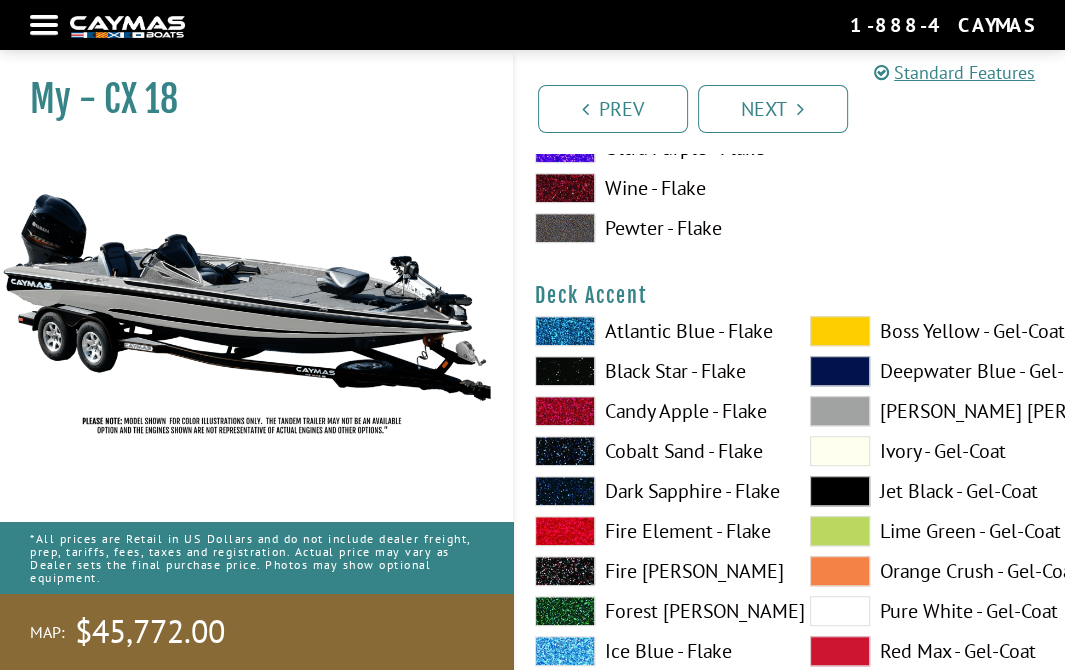 scroll, scrollTop: 954, scrollLeft: 0, axis: vertical 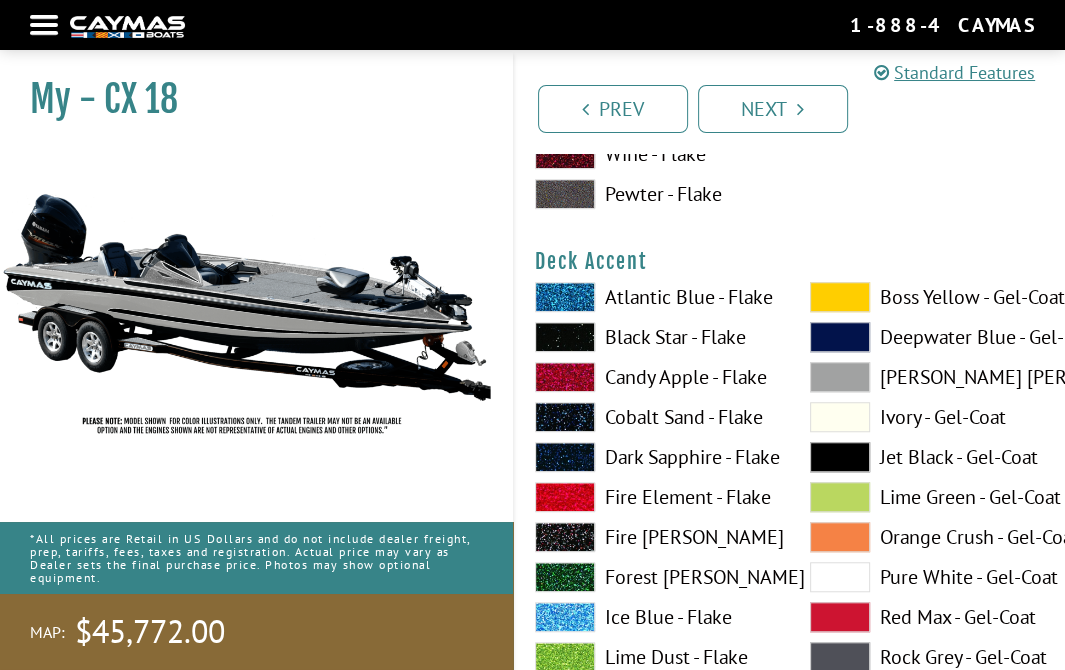 click at bounding box center (840, 377) 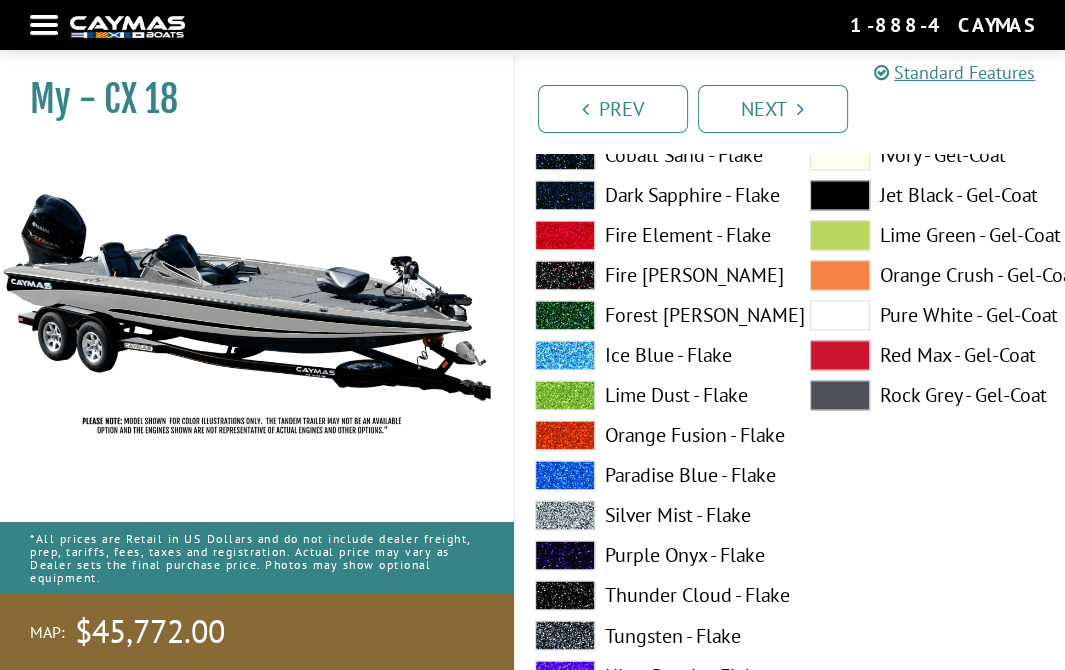 scroll, scrollTop: 2154, scrollLeft: 0, axis: vertical 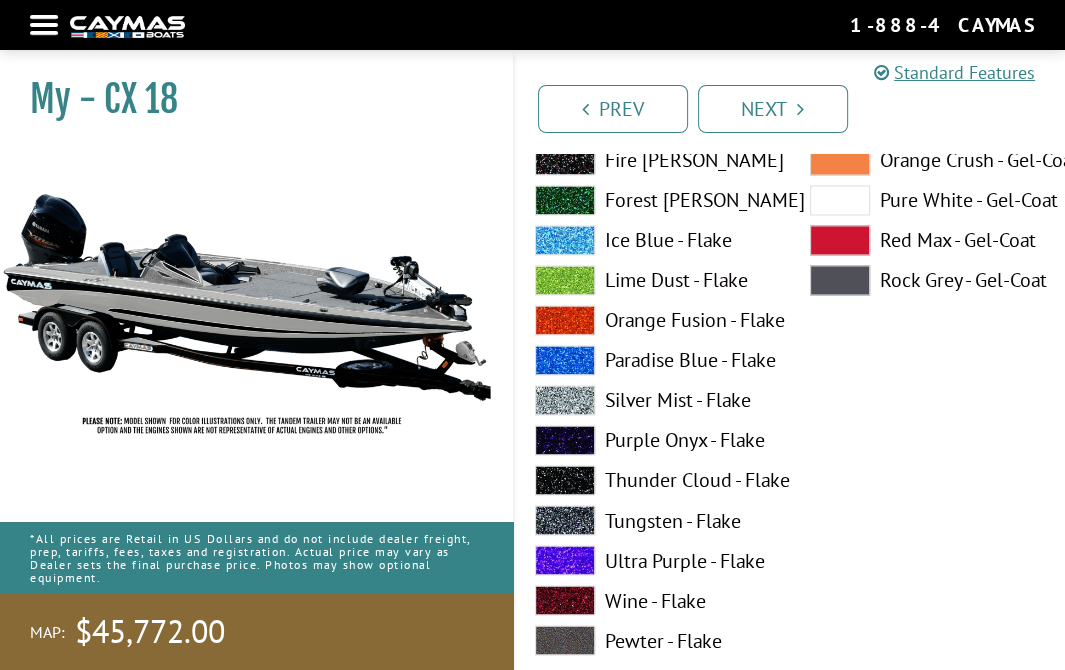 click at bounding box center (565, 560) 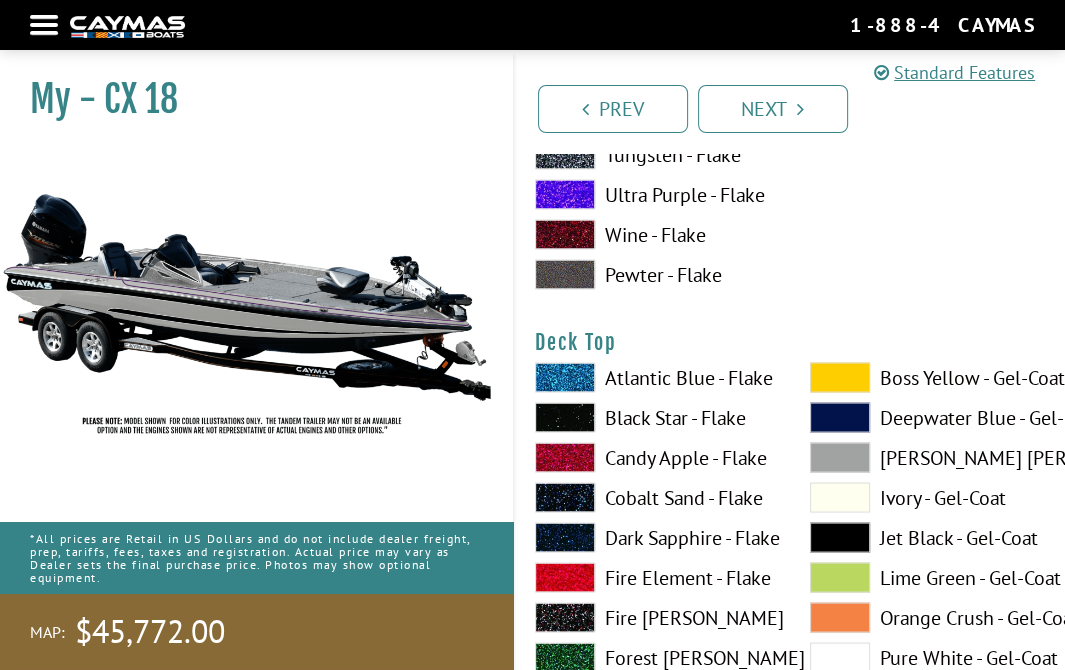 scroll, scrollTop: 2554, scrollLeft: 0, axis: vertical 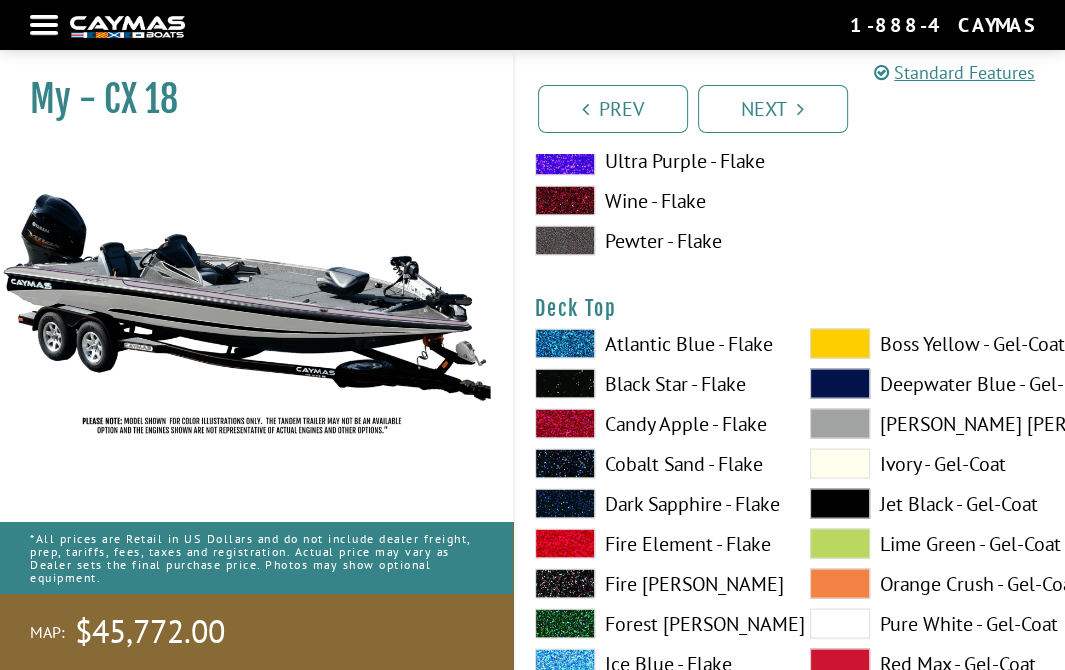 click at bounding box center [840, 423] 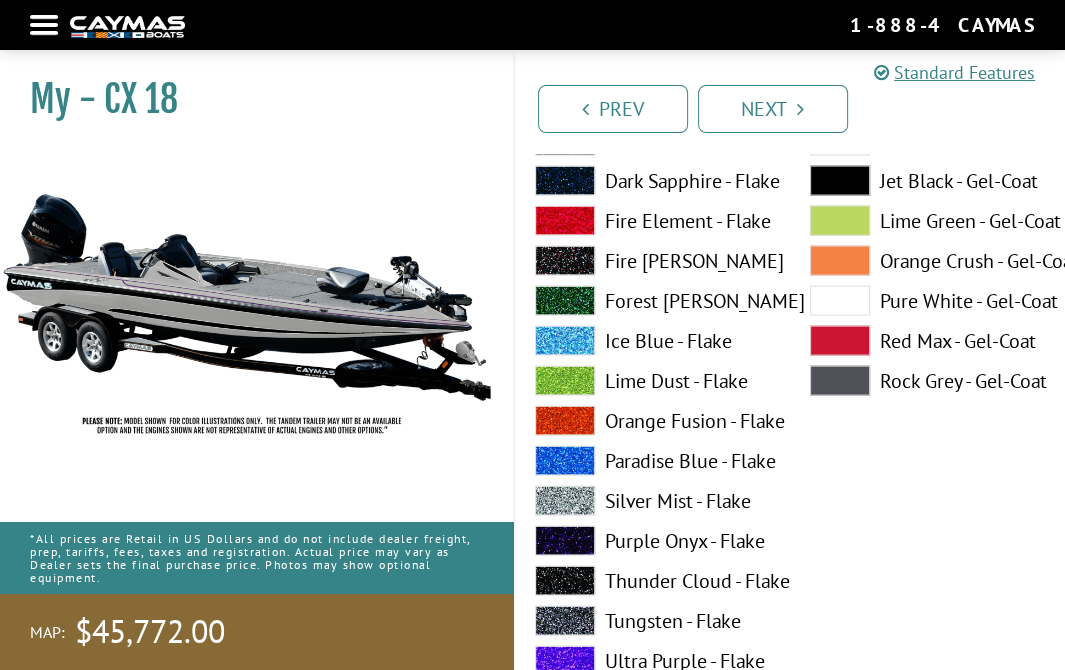 scroll, scrollTop: 3054, scrollLeft: 0, axis: vertical 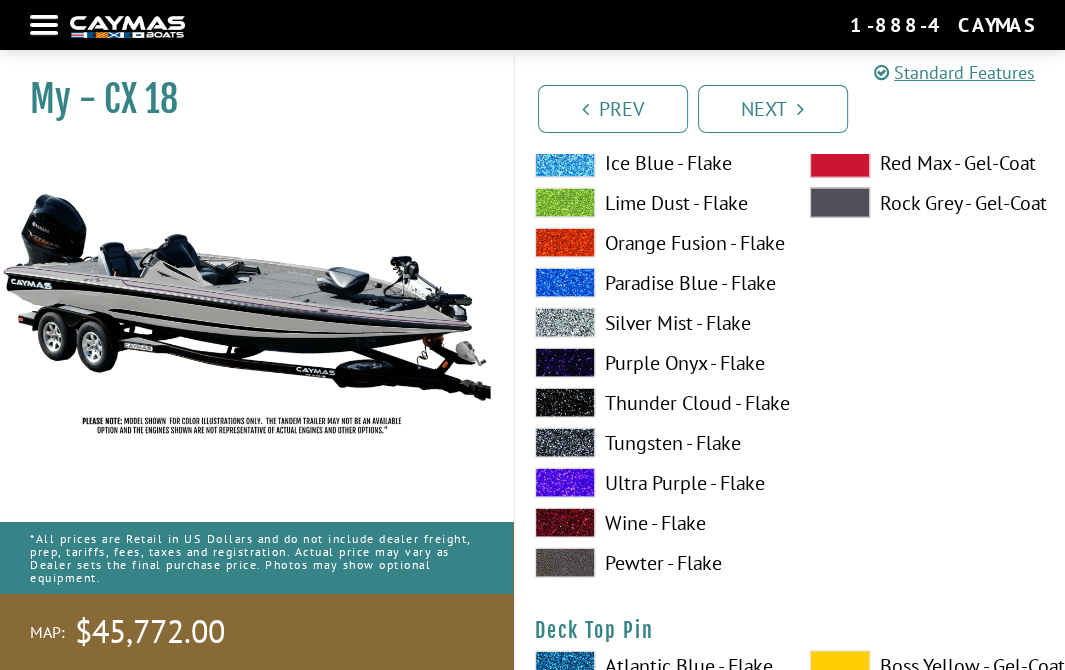 click at bounding box center [565, 483] 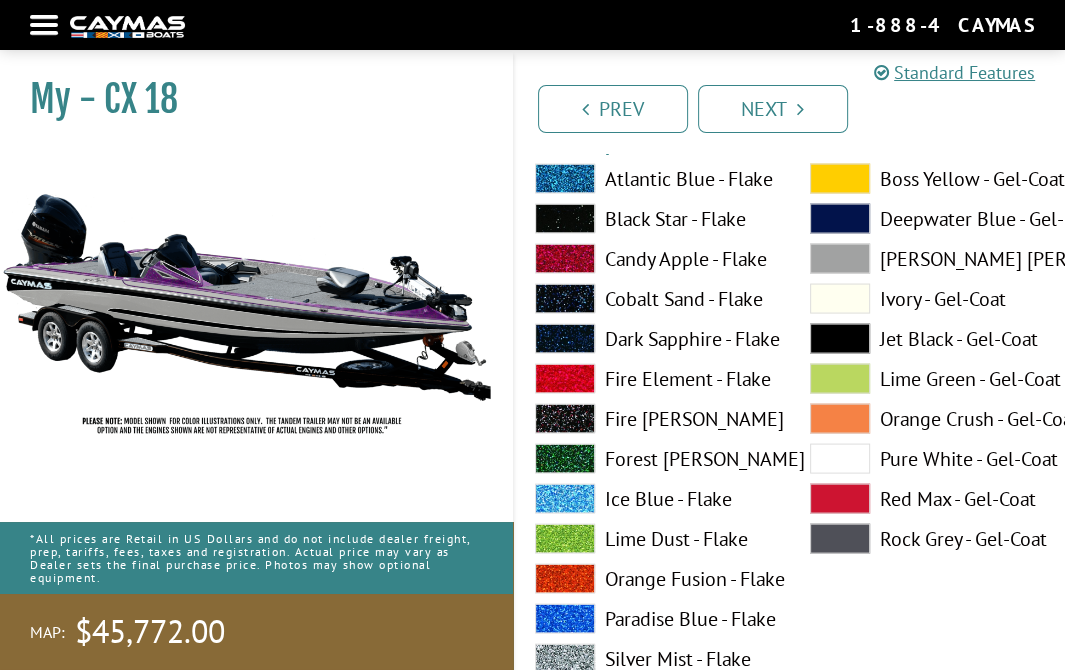 scroll, scrollTop: 2554, scrollLeft: 0, axis: vertical 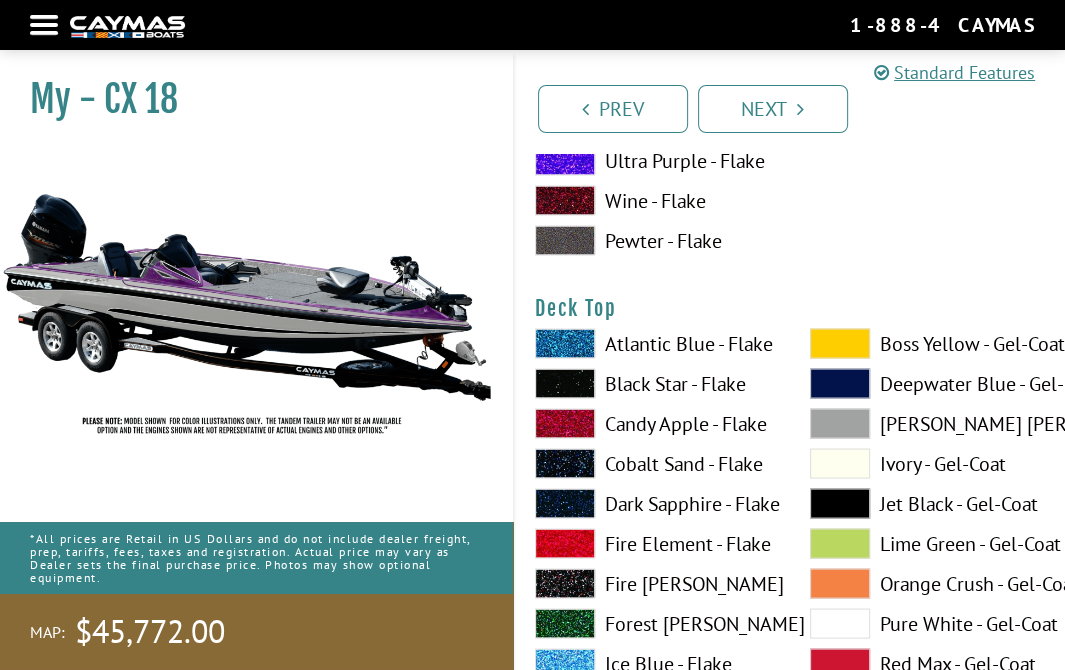 click at bounding box center (840, 423) 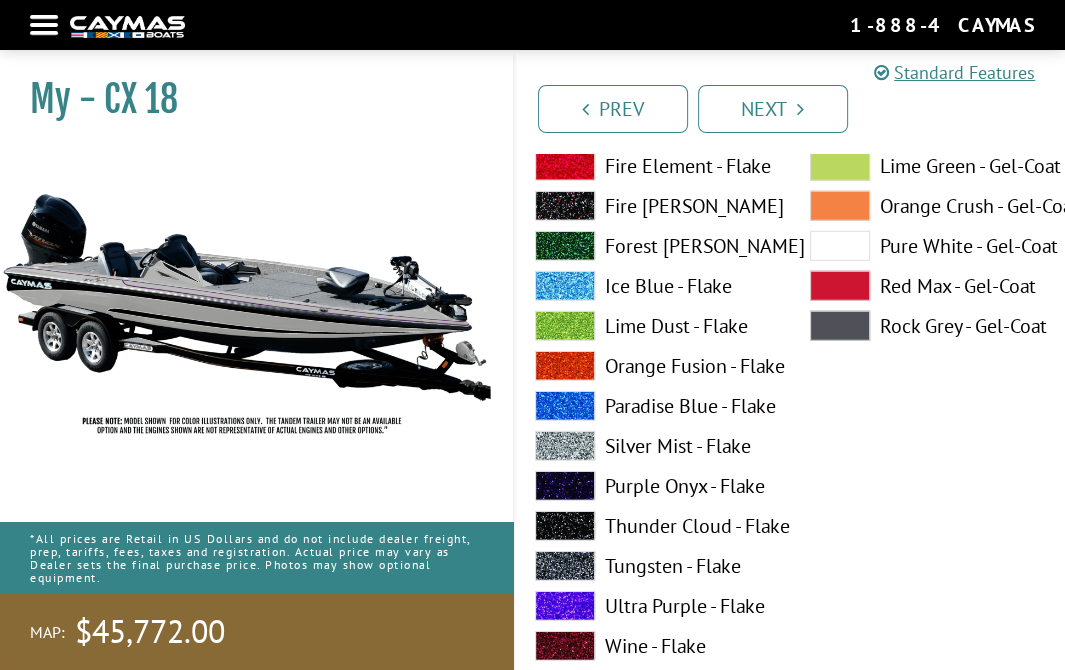 scroll, scrollTop: 3854, scrollLeft: 0, axis: vertical 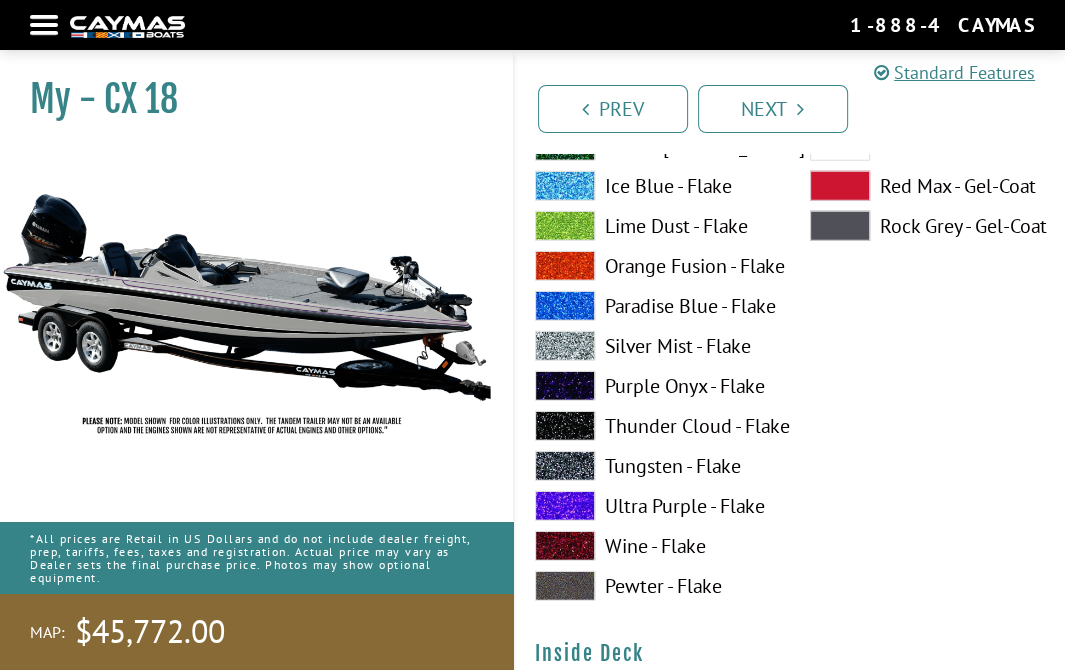 click at bounding box center [565, 506] 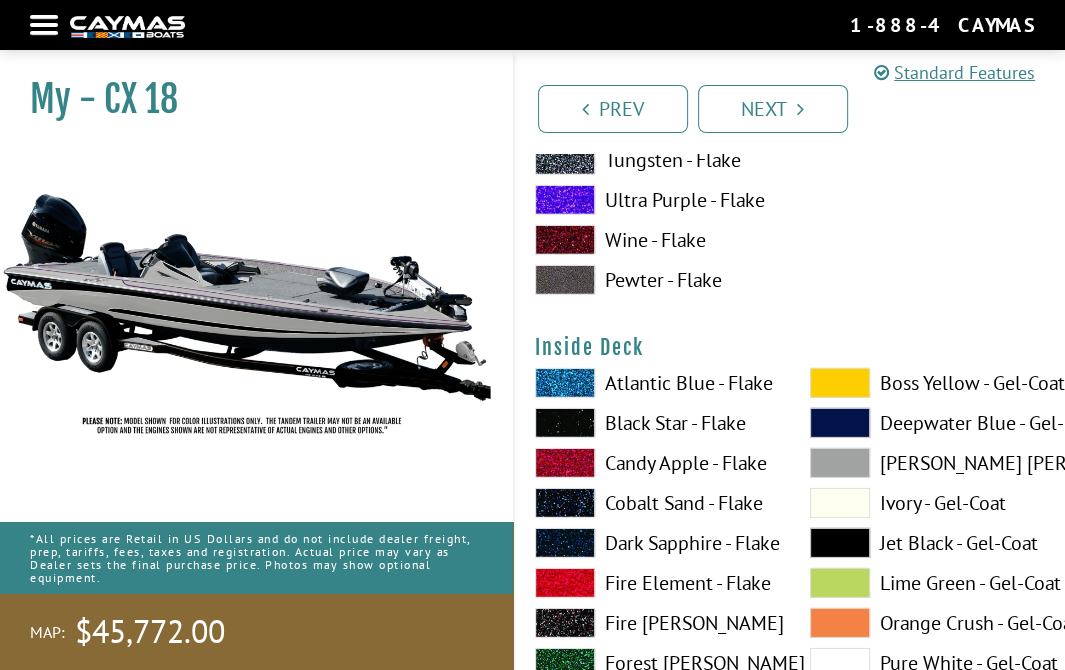 scroll, scrollTop: 4254, scrollLeft: 0, axis: vertical 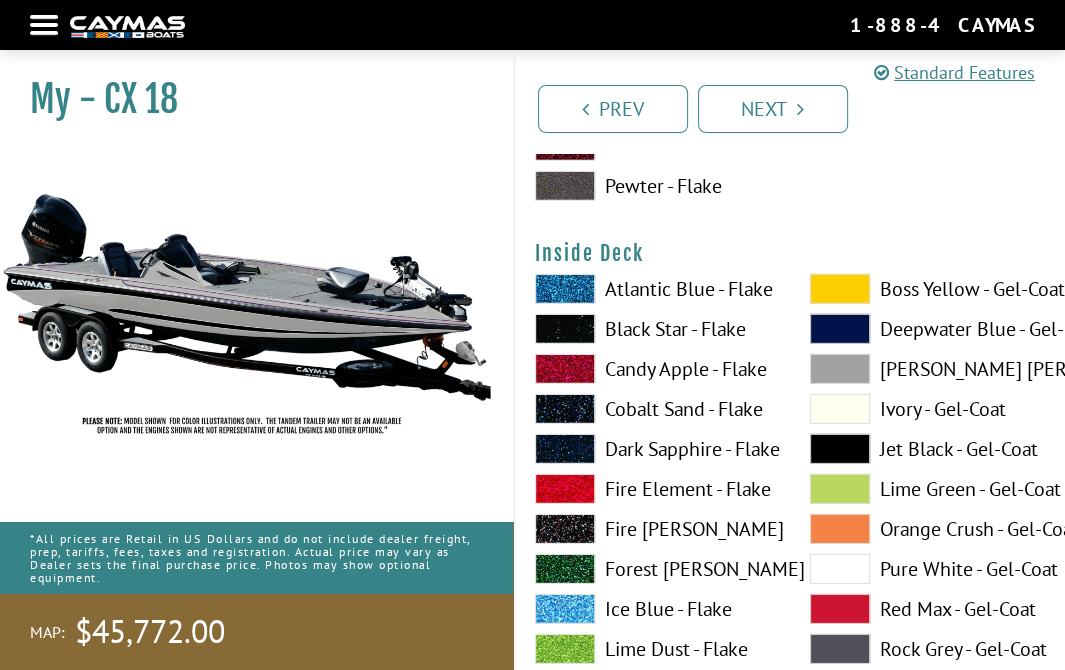click at bounding box center (840, 369) 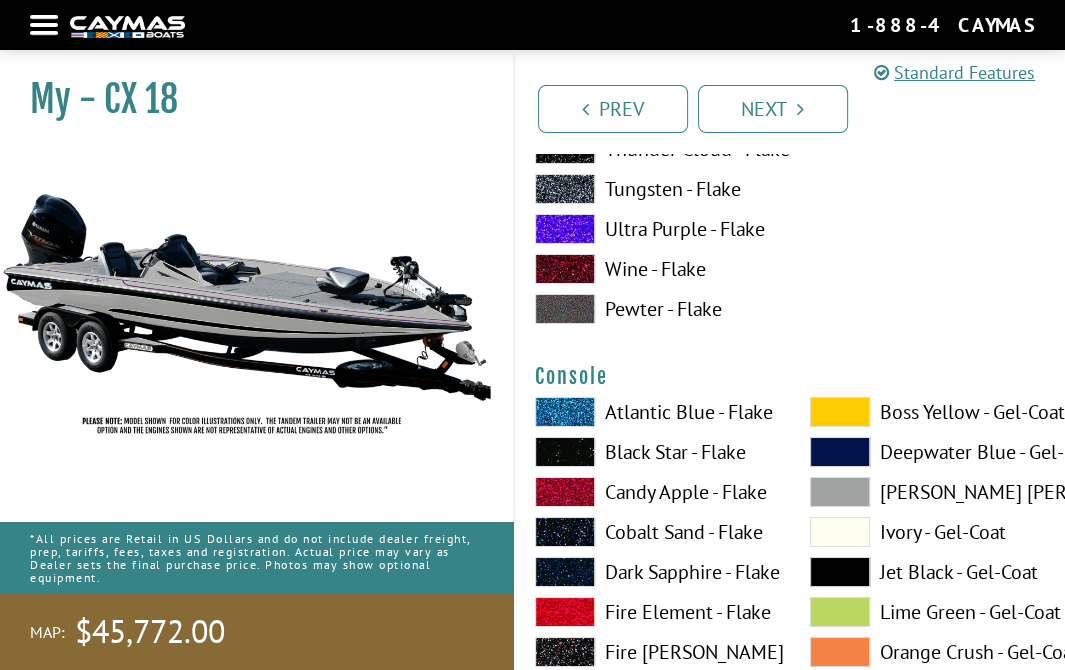 scroll, scrollTop: 5054, scrollLeft: 0, axis: vertical 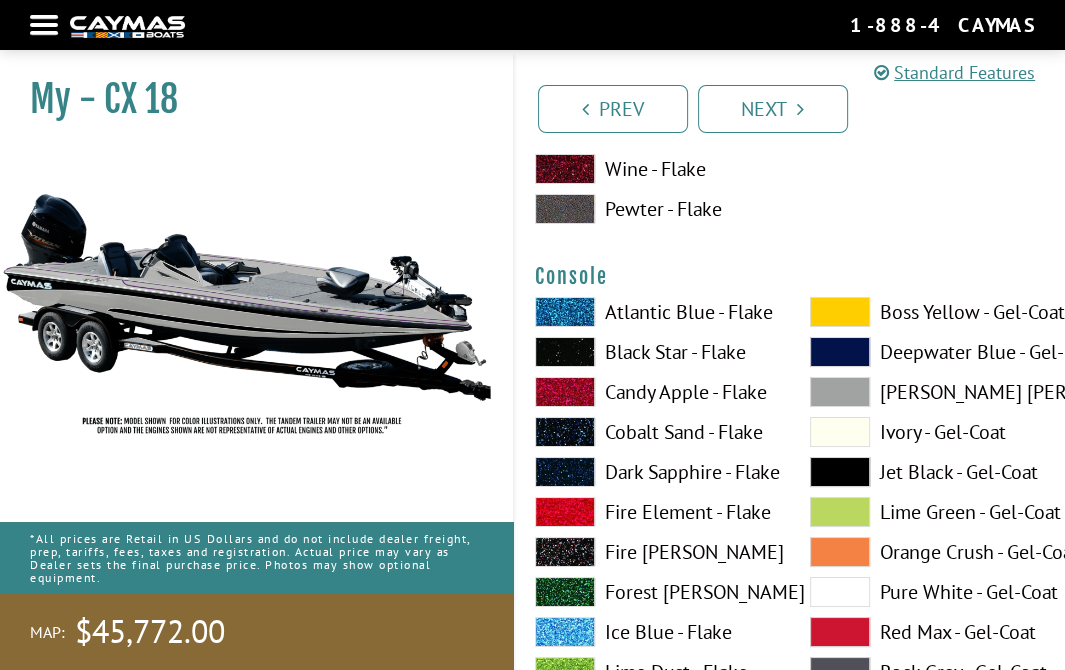 click at bounding box center [840, 392] 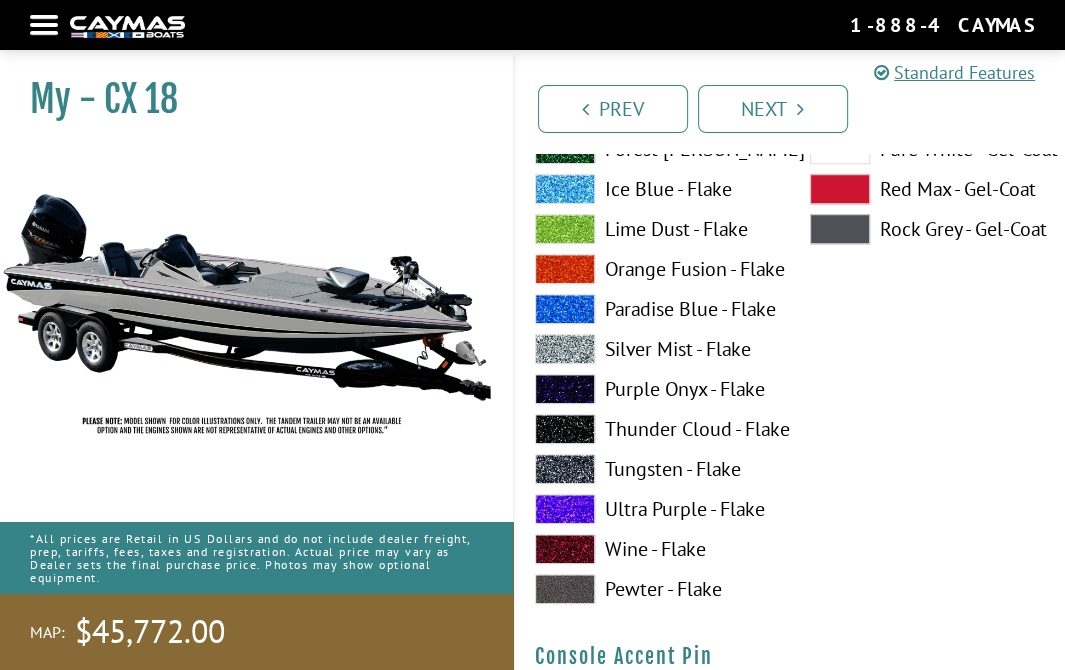 scroll, scrollTop: 6354, scrollLeft: 0, axis: vertical 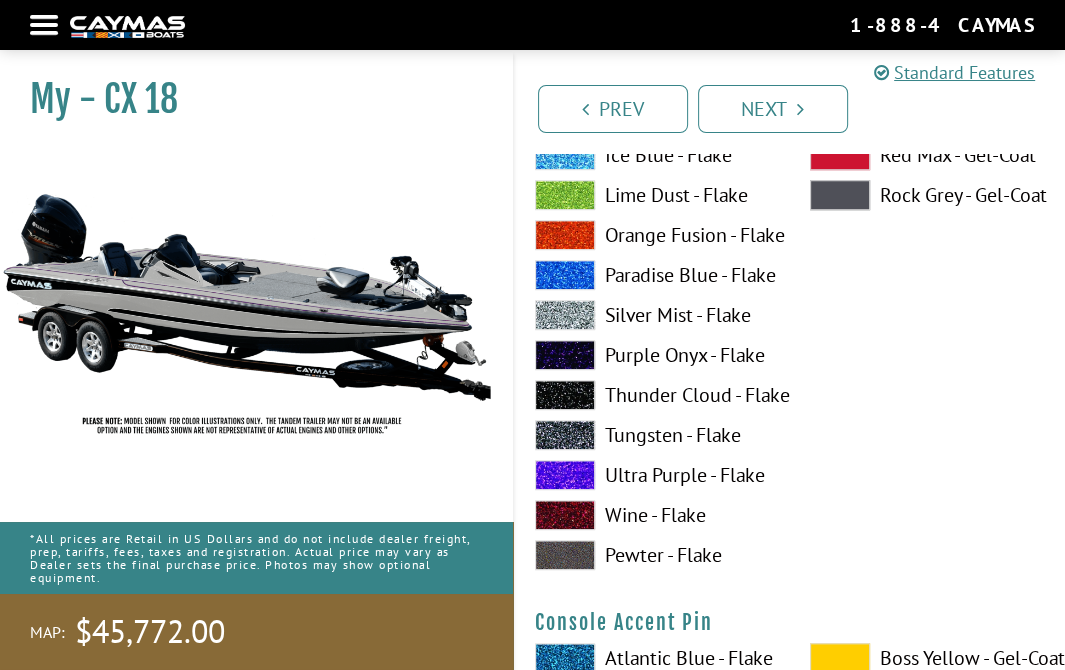 click at bounding box center (565, 475) 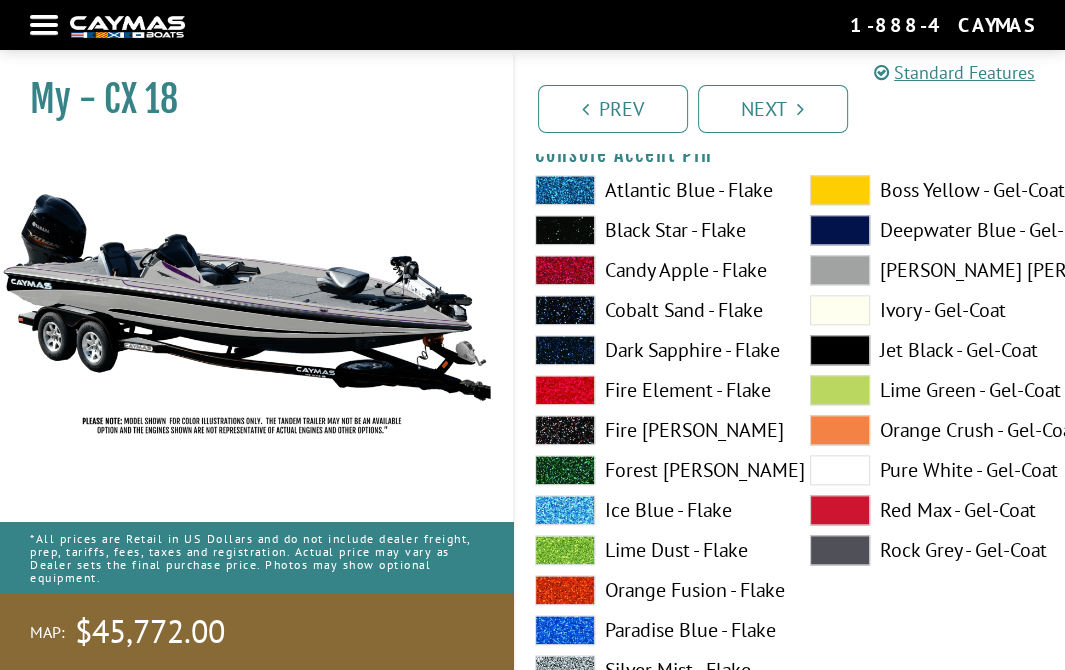 scroll, scrollTop: 6854, scrollLeft: 0, axis: vertical 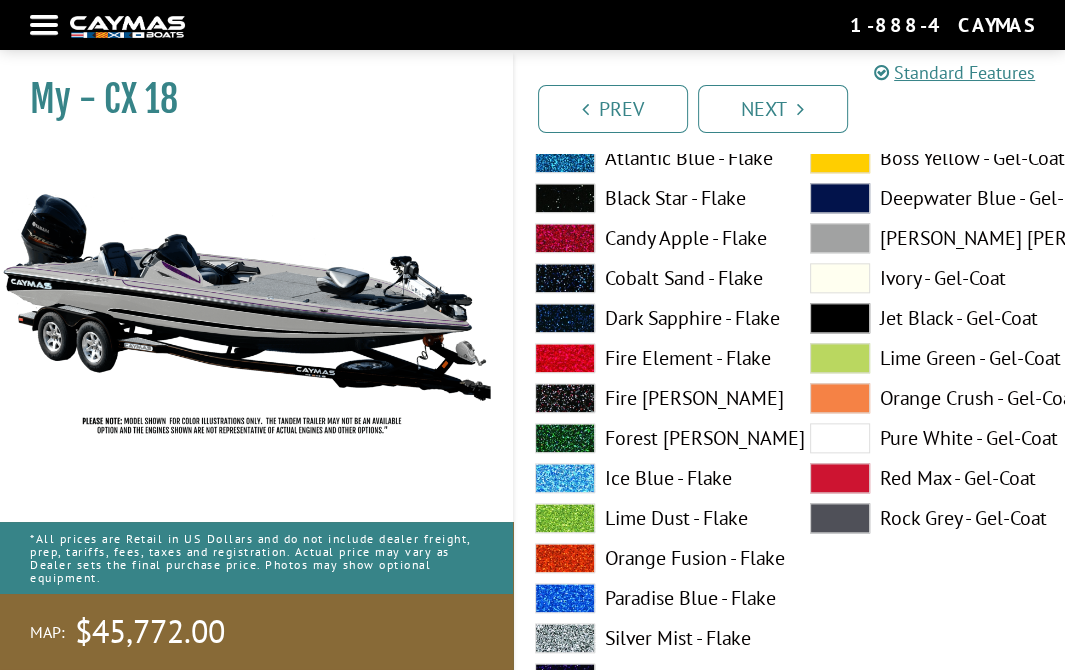 click at bounding box center [840, 238] 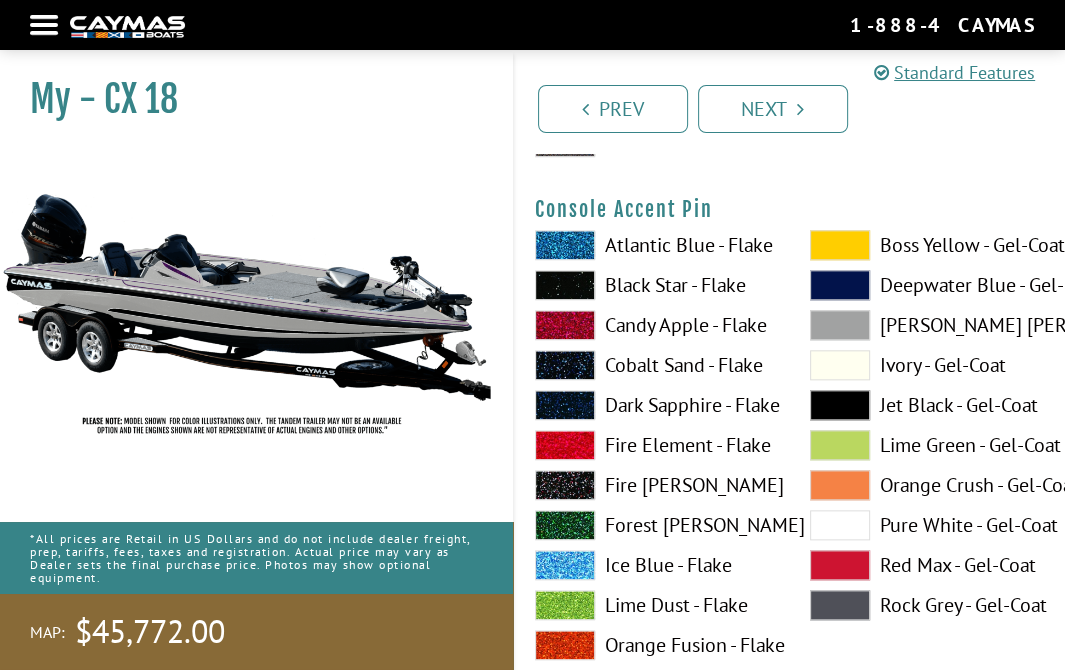 scroll, scrollTop: 6754, scrollLeft: 0, axis: vertical 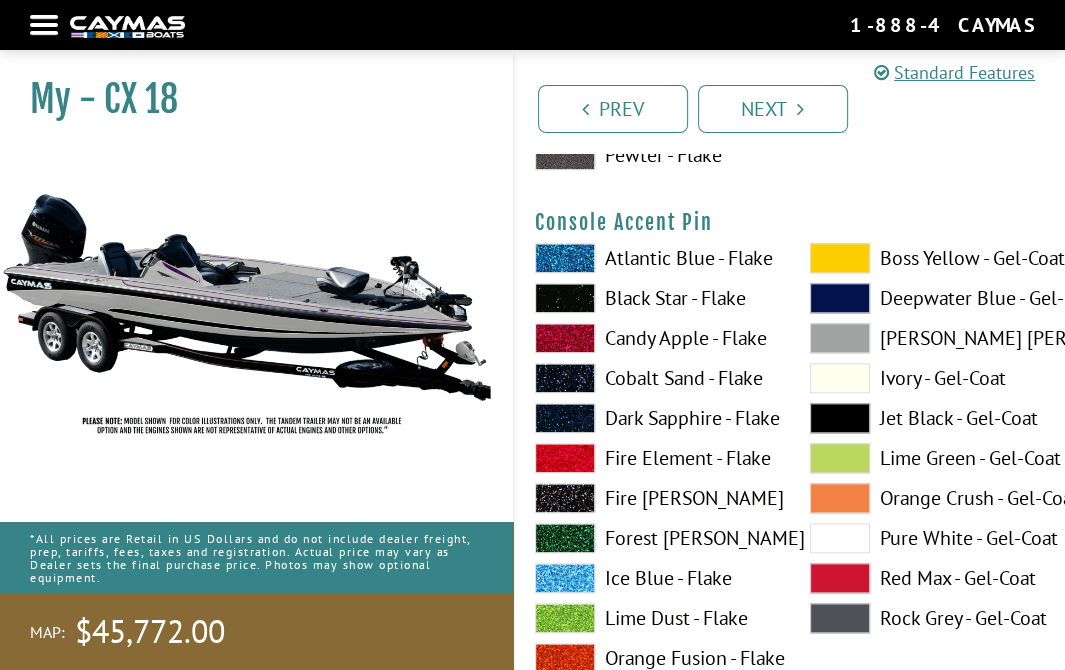 click at bounding box center [840, 378] 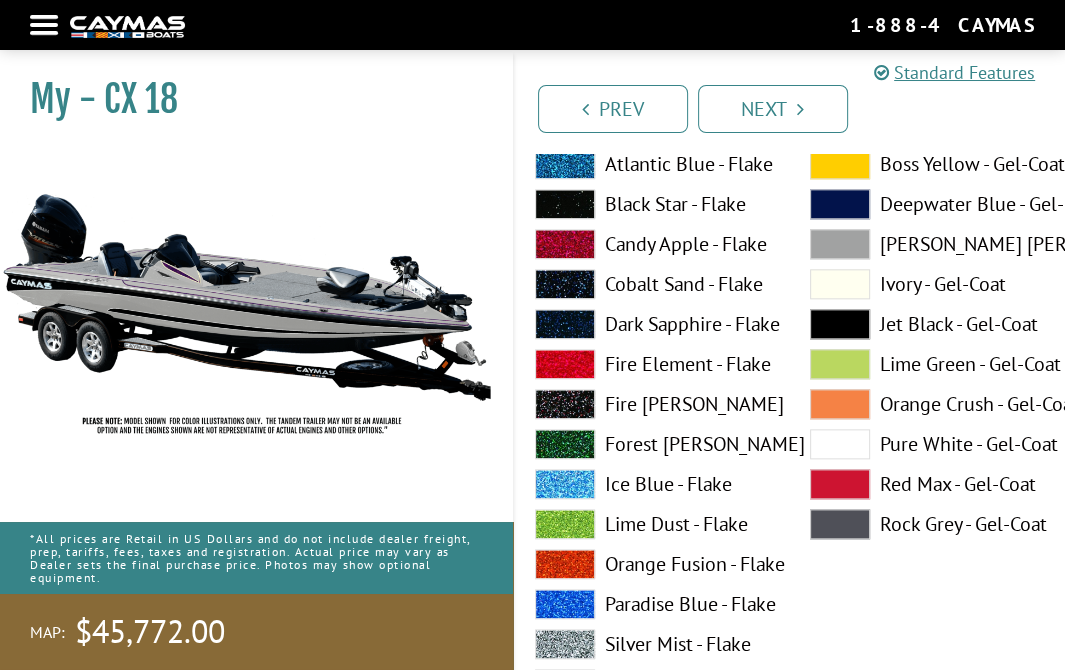scroll, scrollTop: 6754, scrollLeft: 0, axis: vertical 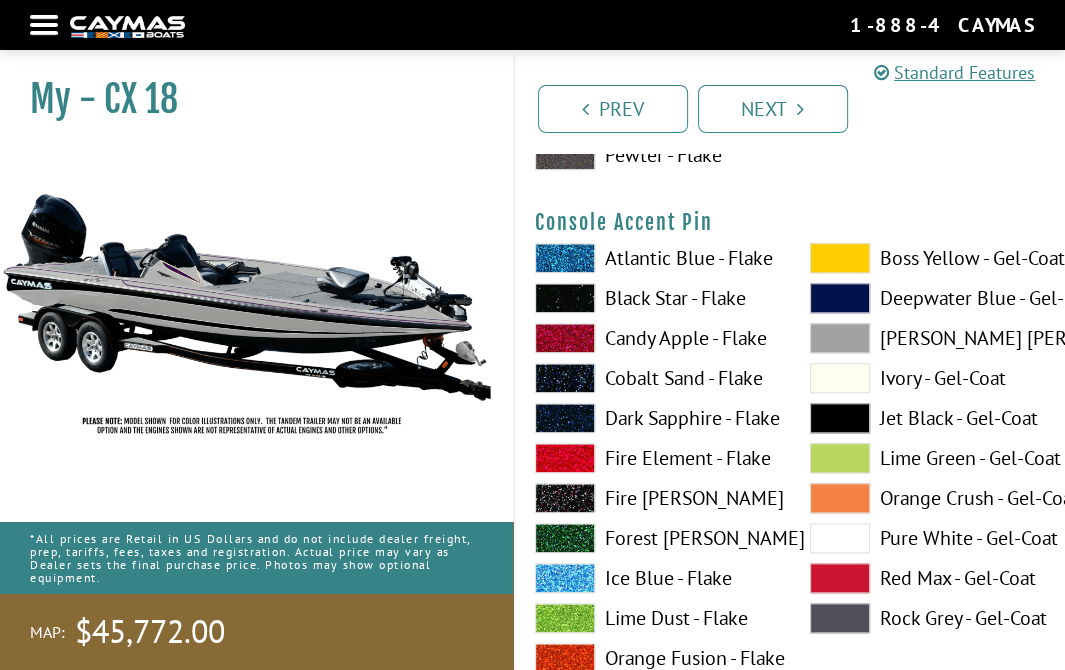 click at bounding box center (840, 338) 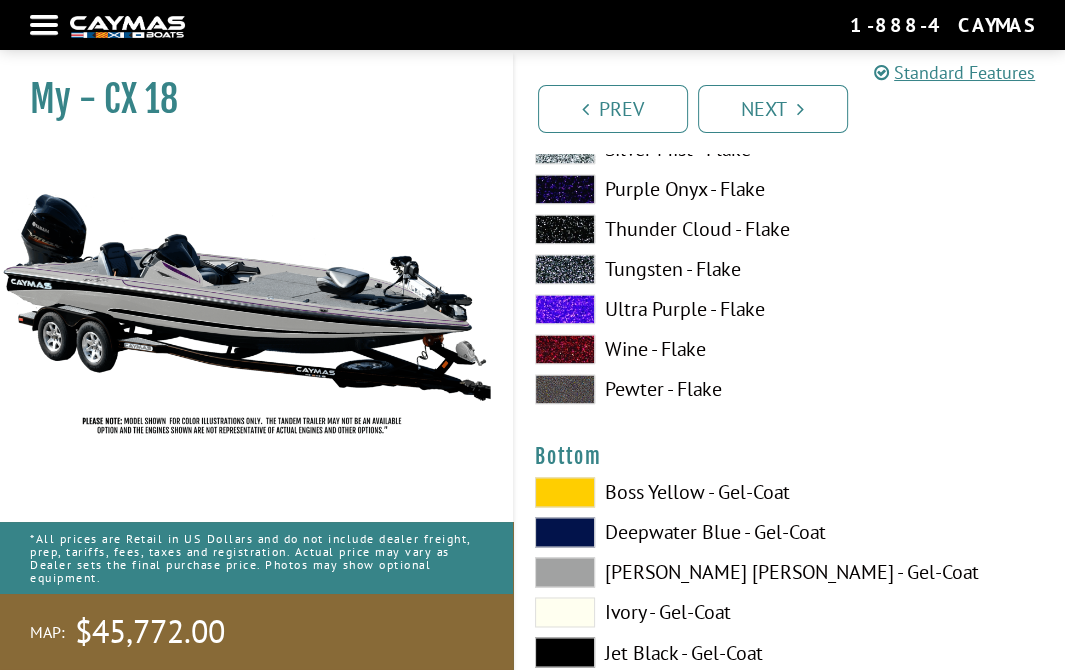 scroll, scrollTop: 7554, scrollLeft: 0, axis: vertical 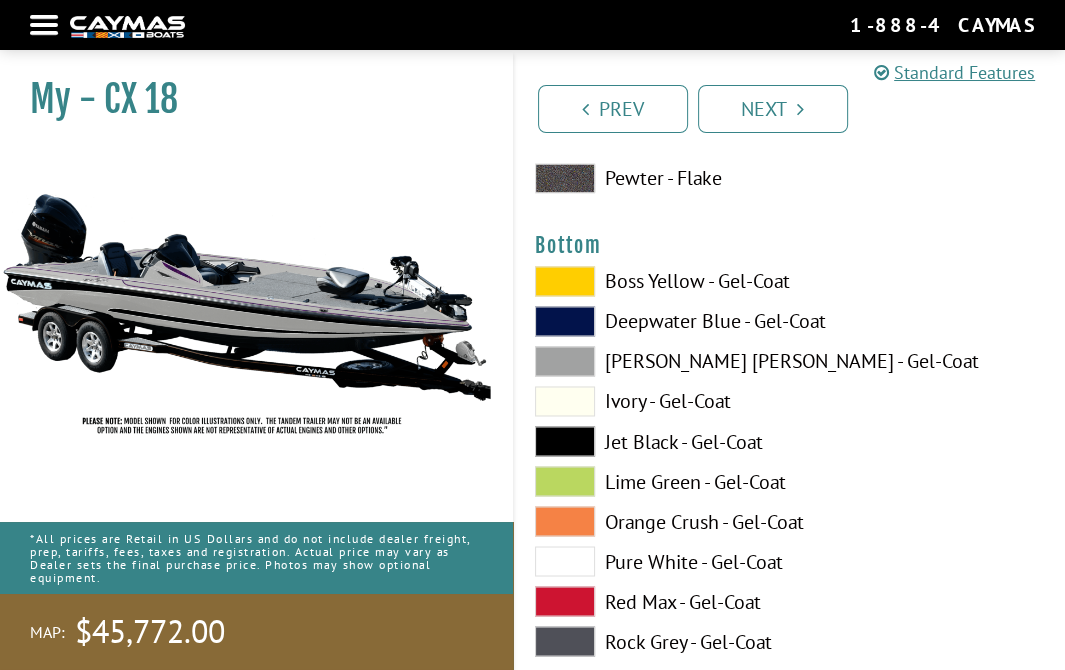 click on "[PERSON_NAME] [PERSON_NAME] - Gel-Coat" at bounding box center (652, 361) 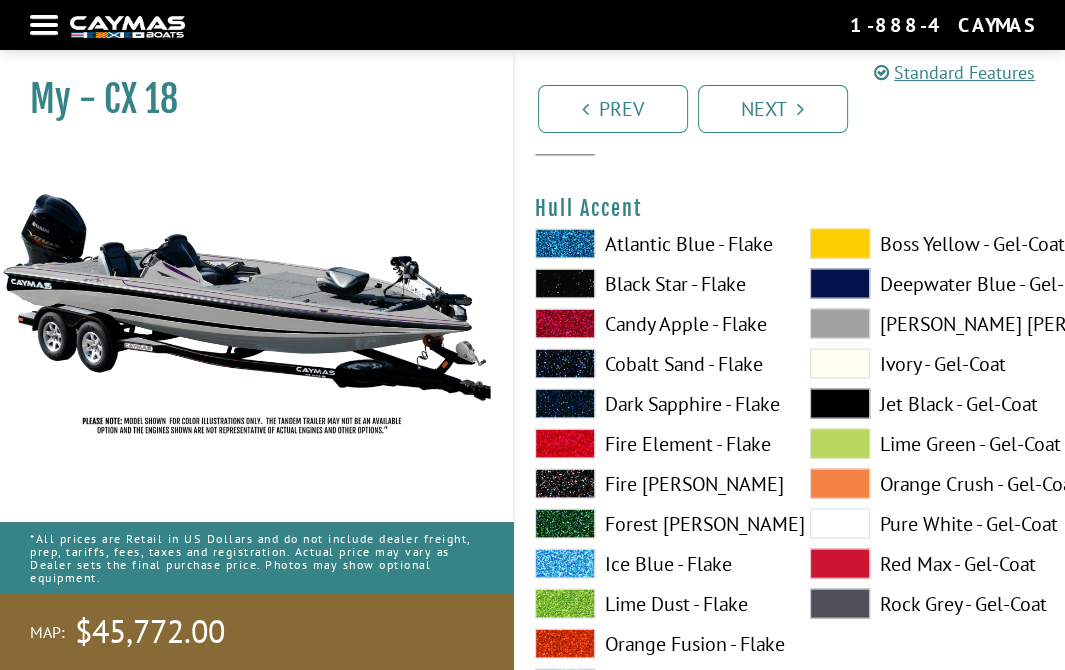 scroll, scrollTop: 8154, scrollLeft: 0, axis: vertical 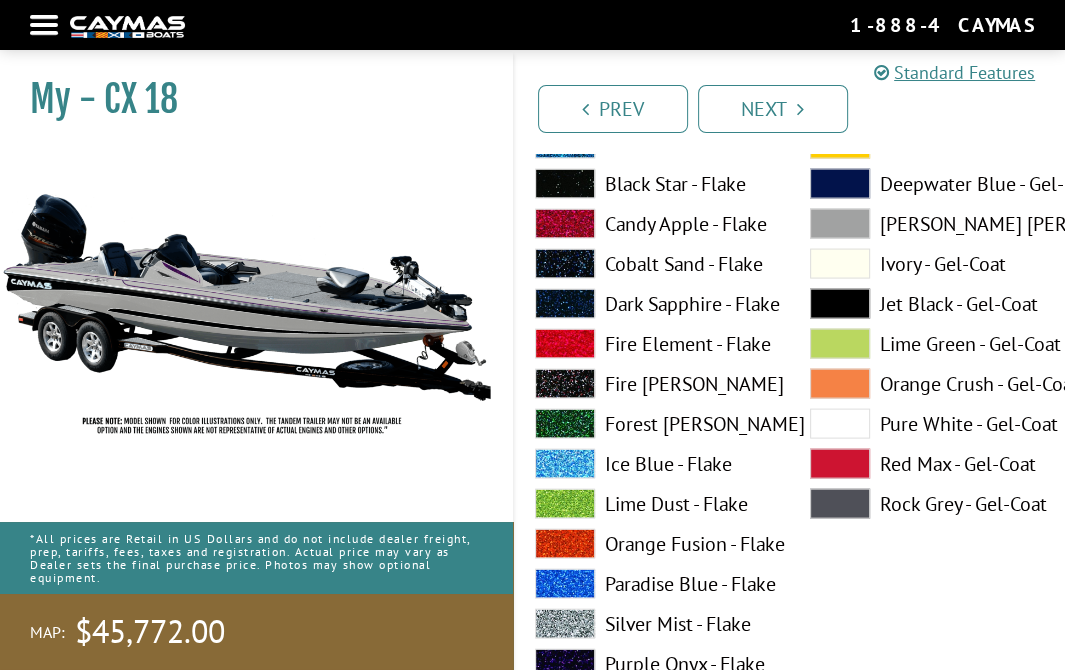 click at bounding box center [840, 224] 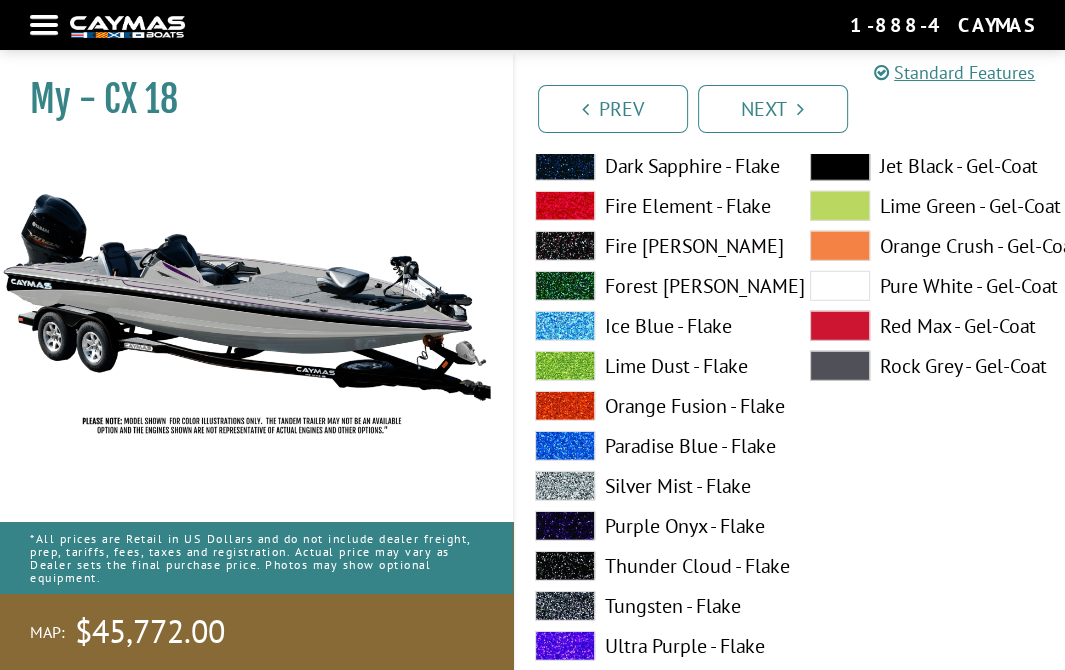 scroll, scrollTop: 9254, scrollLeft: 0, axis: vertical 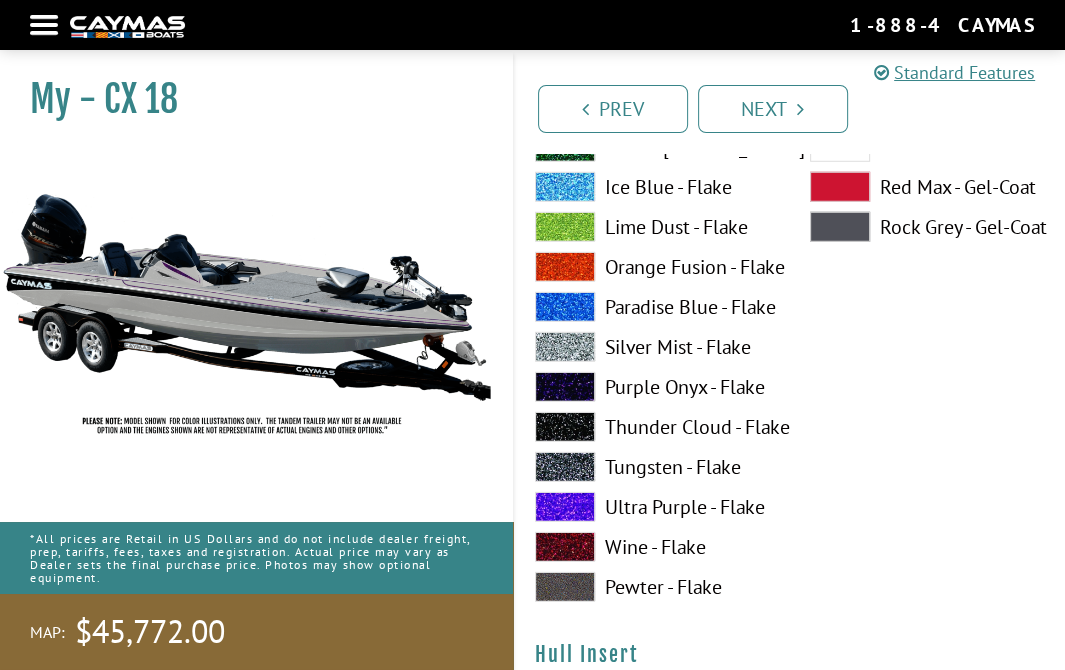 click at bounding box center (565, 507) 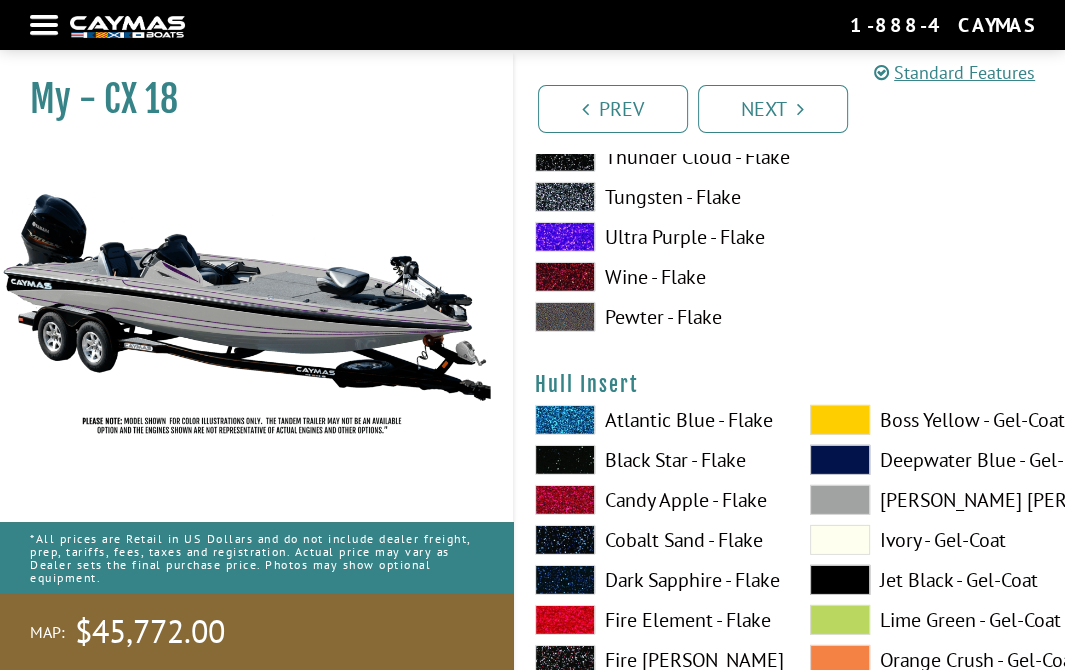 scroll, scrollTop: 9654, scrollLeft: 0, axis: vertical 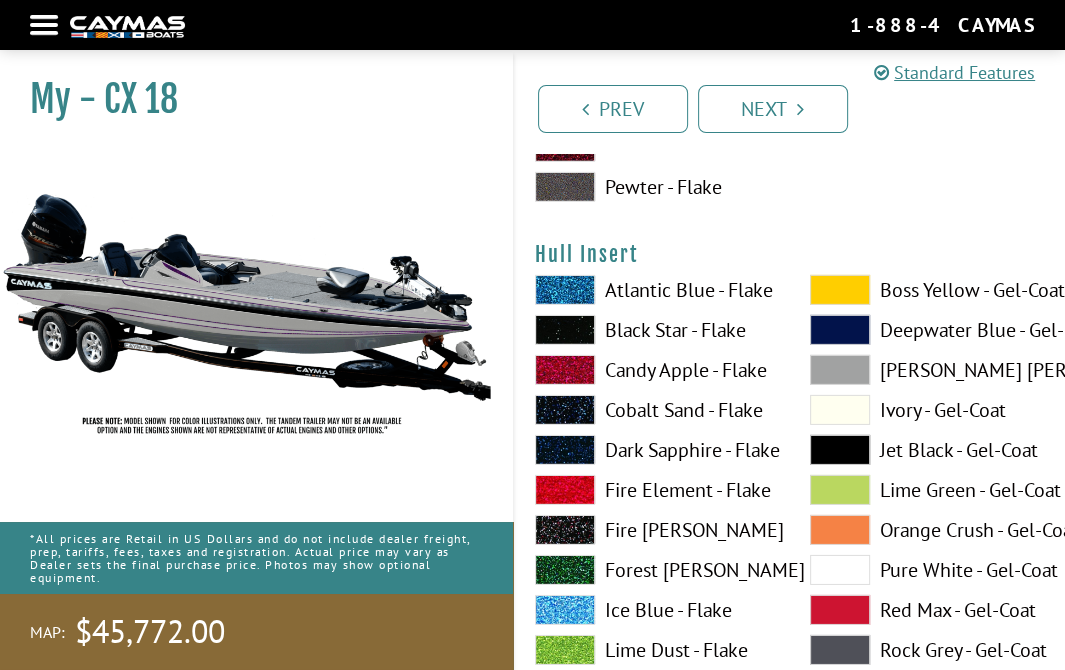 click at bounding box center (840, 370) 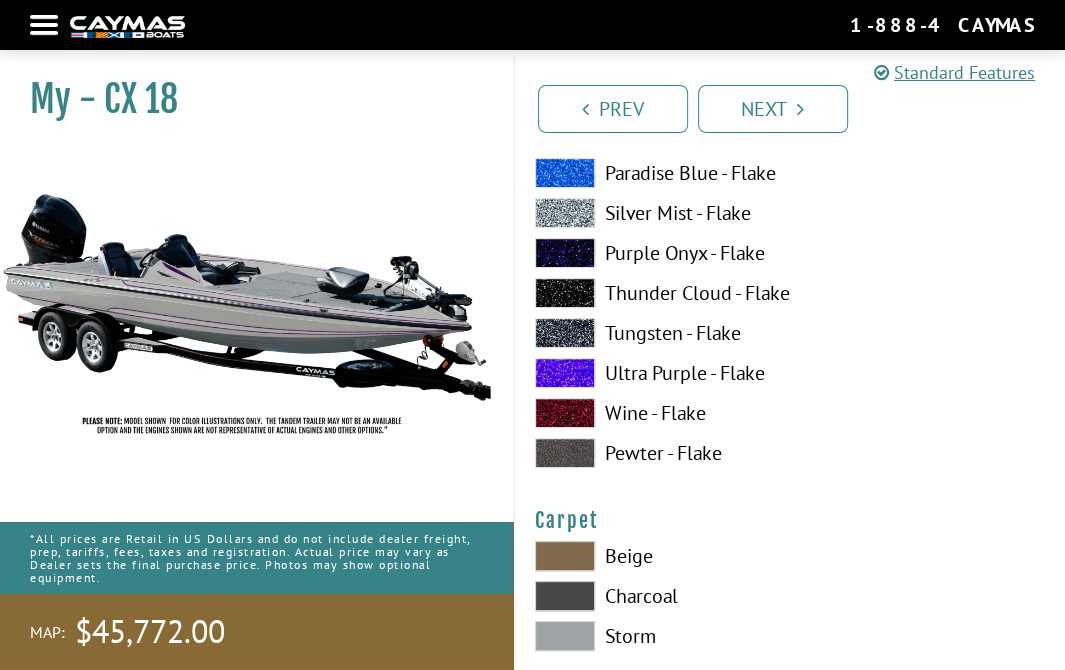 scroll, scrollTop: 11254, scrollLeft: 0, axis: vertical 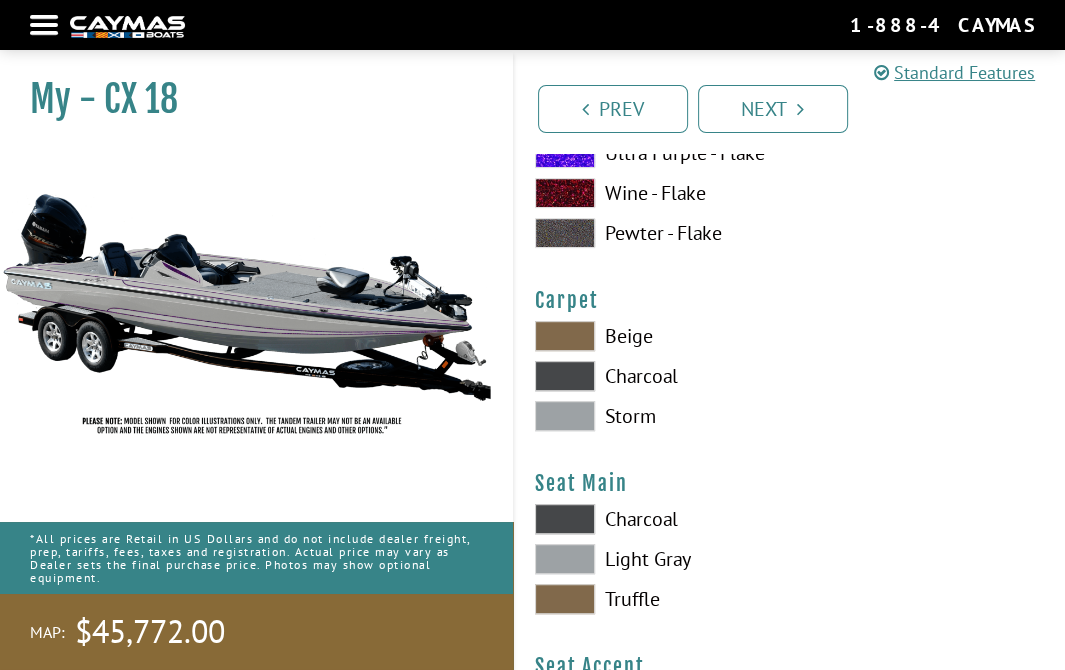 click at bounding box center (565, 336) 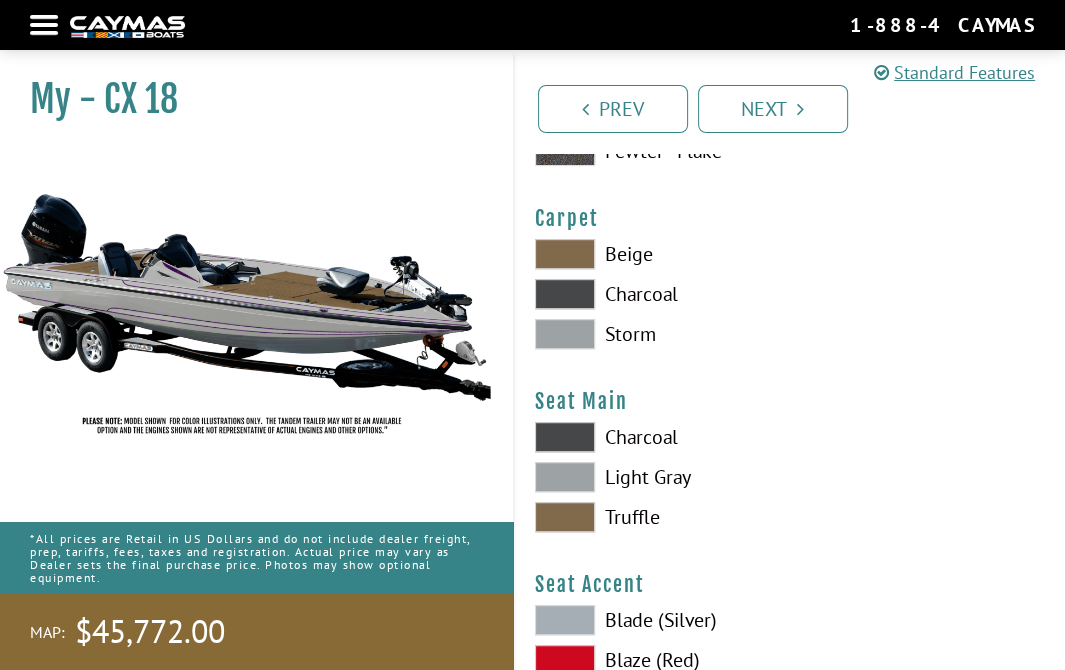 scroll, scrollTop: 11454, scrollLeft: 0, axis: vertical 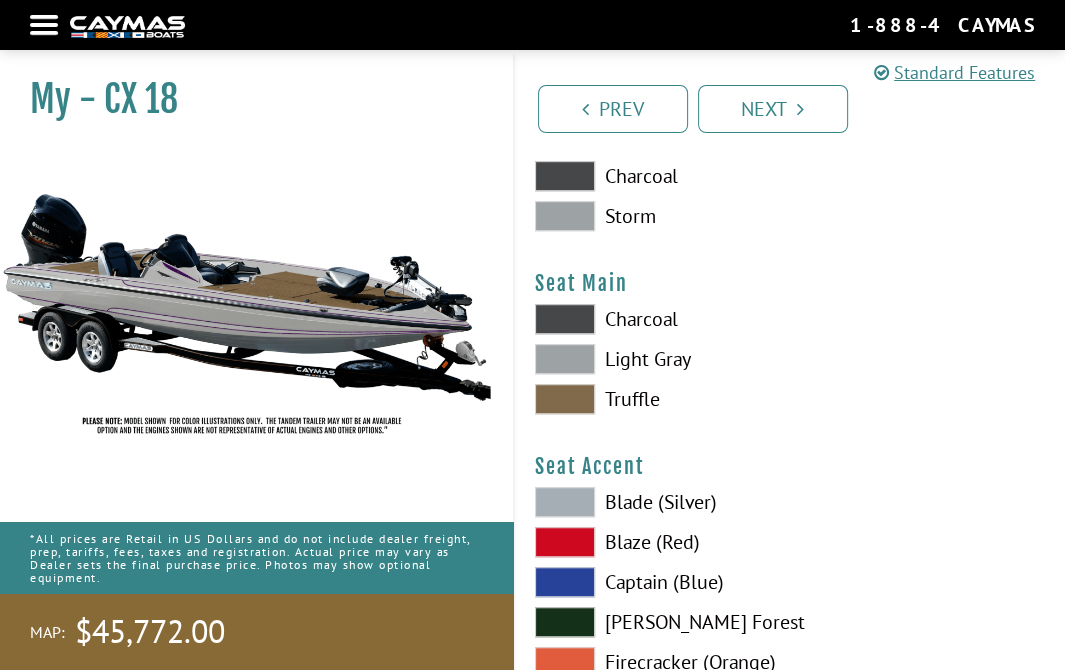click at bounding box center [565, 399] 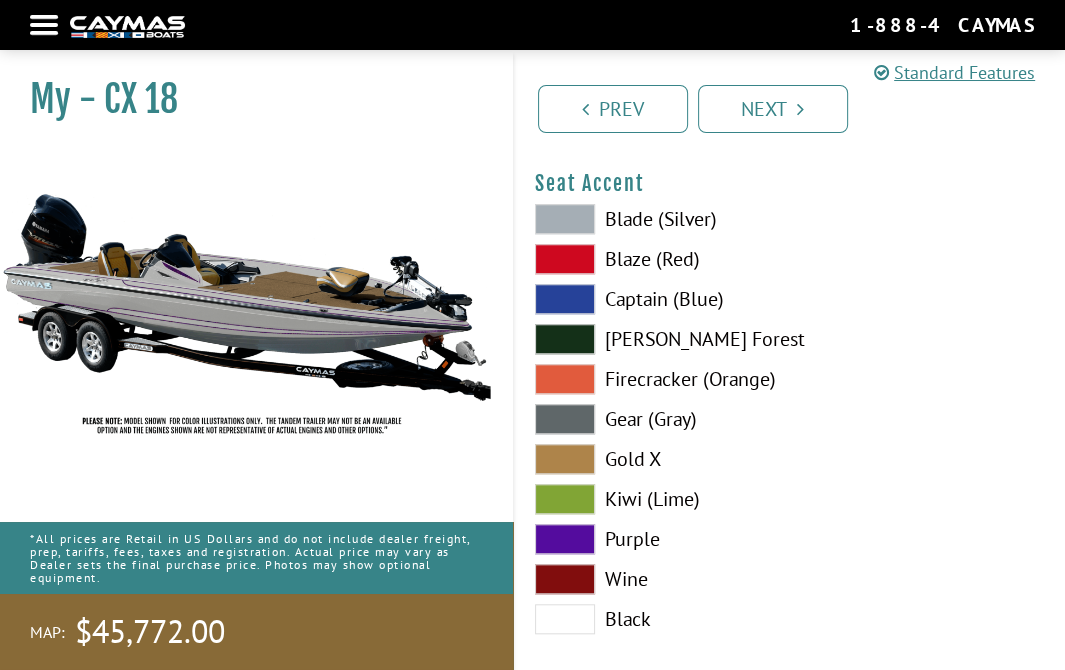 scroll, scrollTop: 11854, scrollLeft: 0, axis: vertical 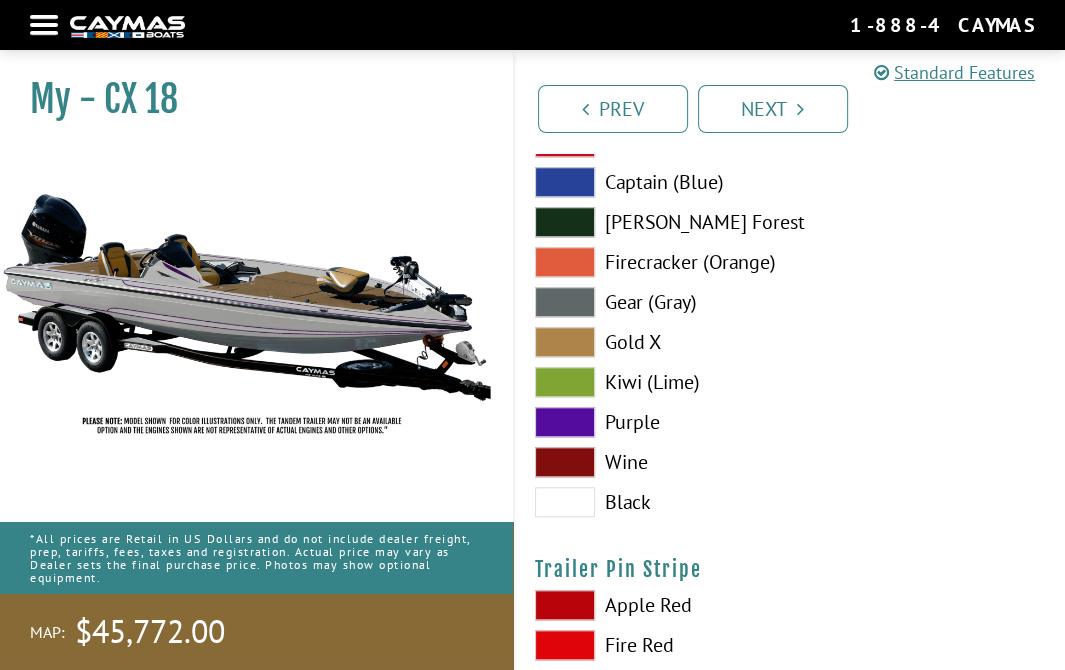 click at bounding box center [565, 422] 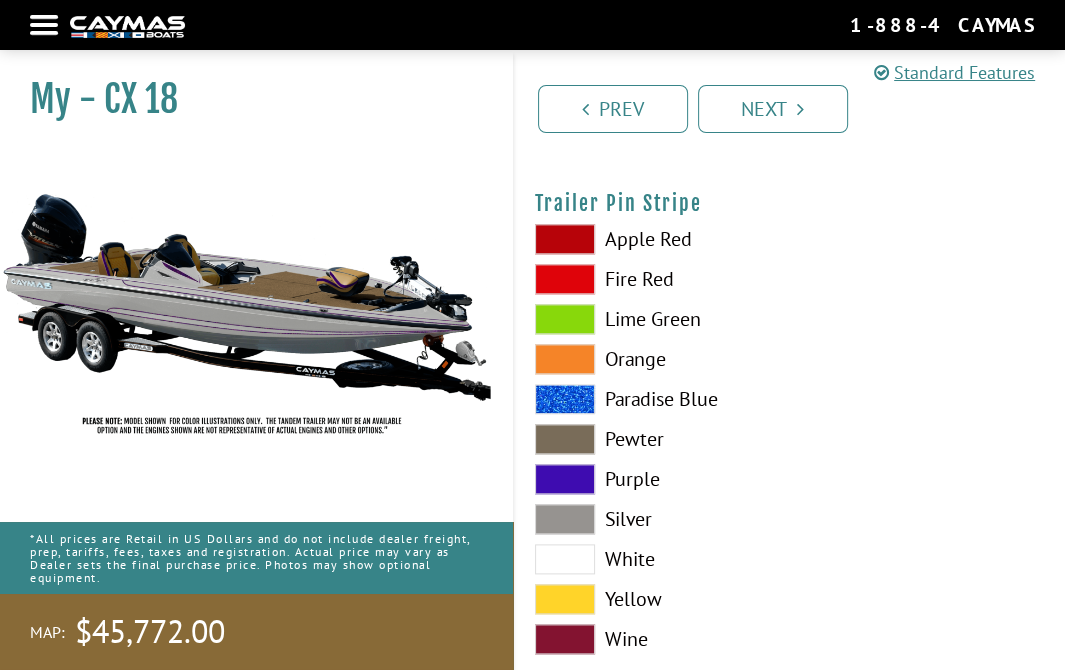 scroll, scrollTop: 12254, scrollLeft: 0, axis: vertical 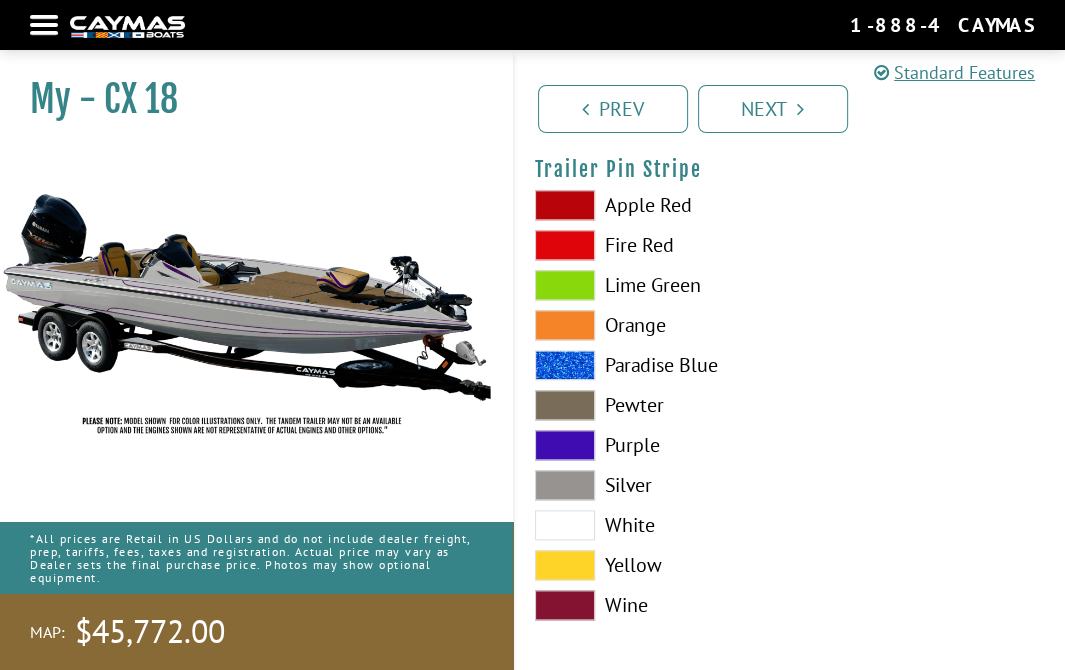 click at bounding box center (565, 445) 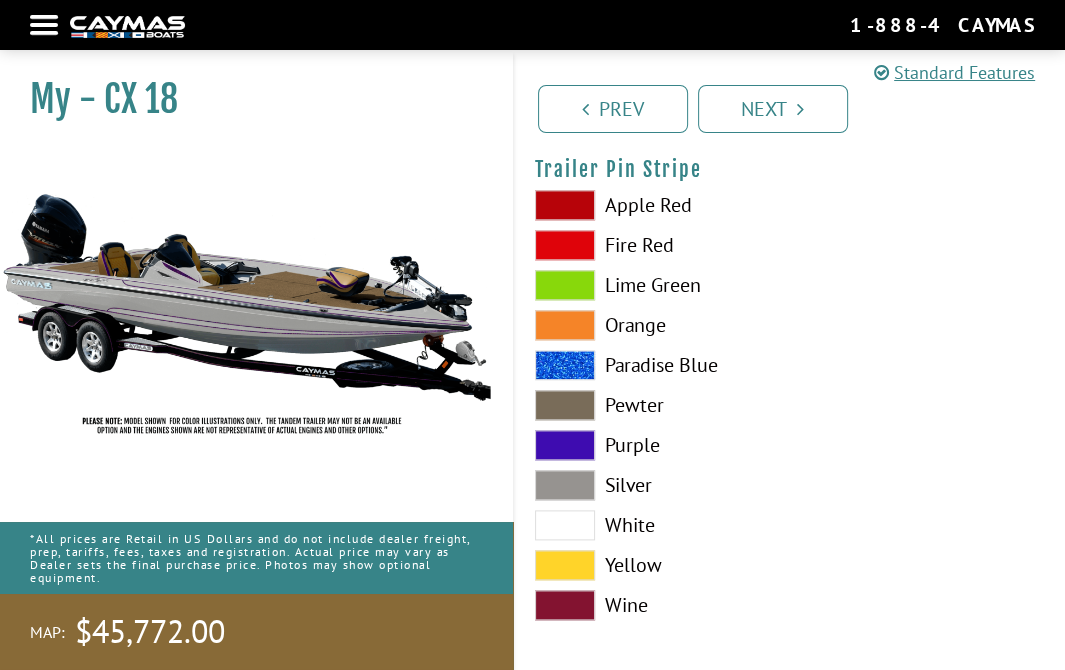 click at bounding box center [565, 525] 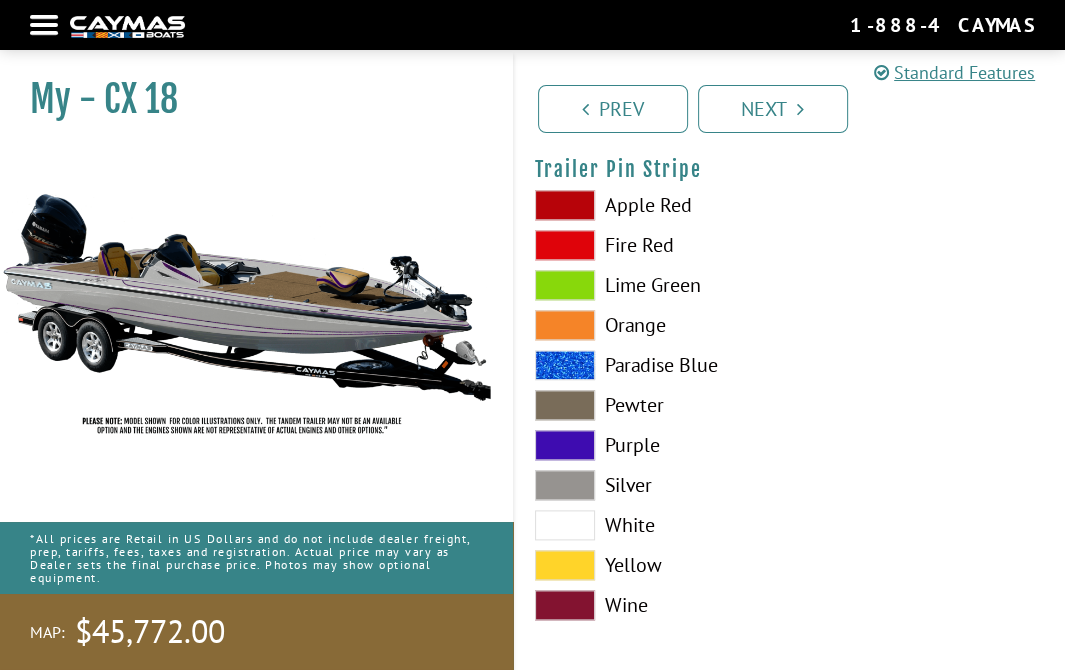 click at bounding box center (565, 445) 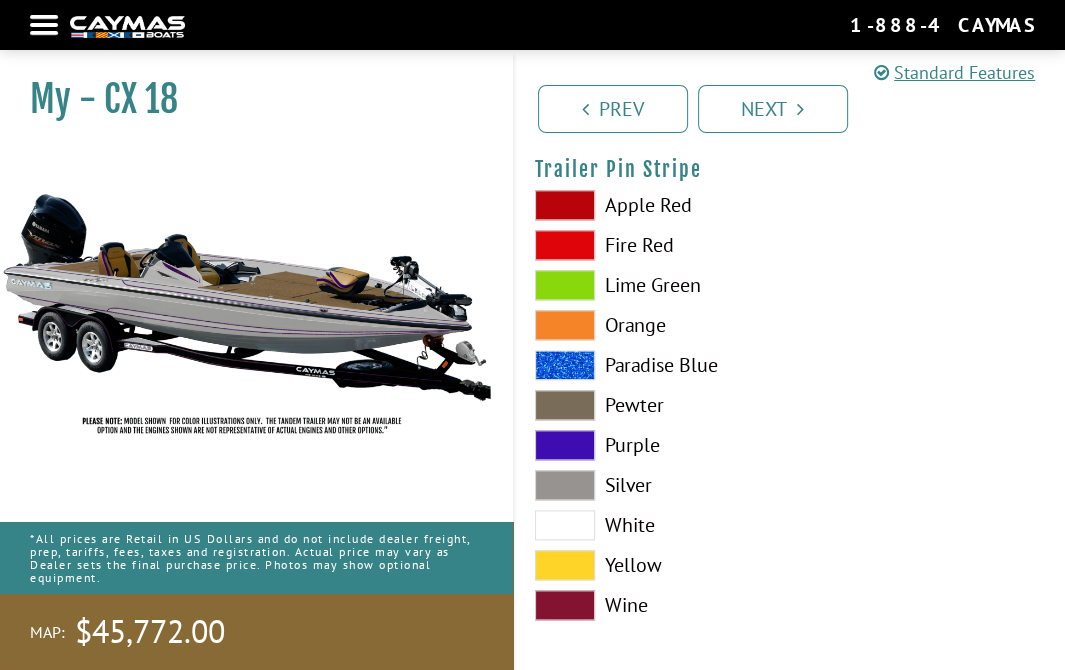 scroll, scrollTop: 12259, scrollLeft: 0, axis: vertical 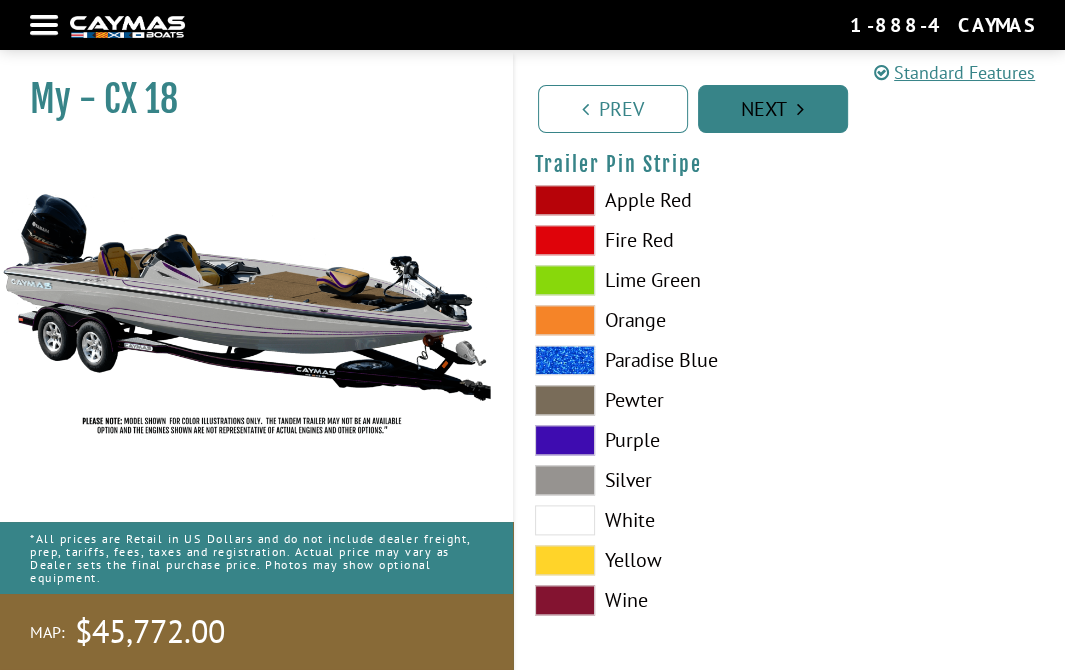 click on "Next" at bounding box center [773, 109] 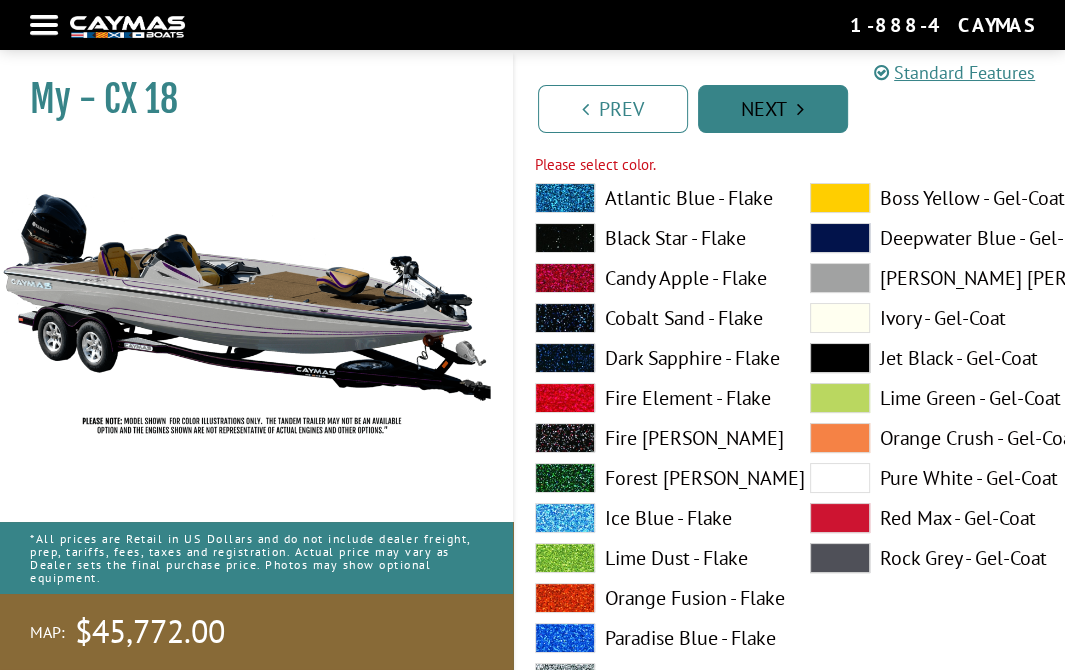 scroll, scrollTop: 10549, scrollLeft: 0, axis: vertical 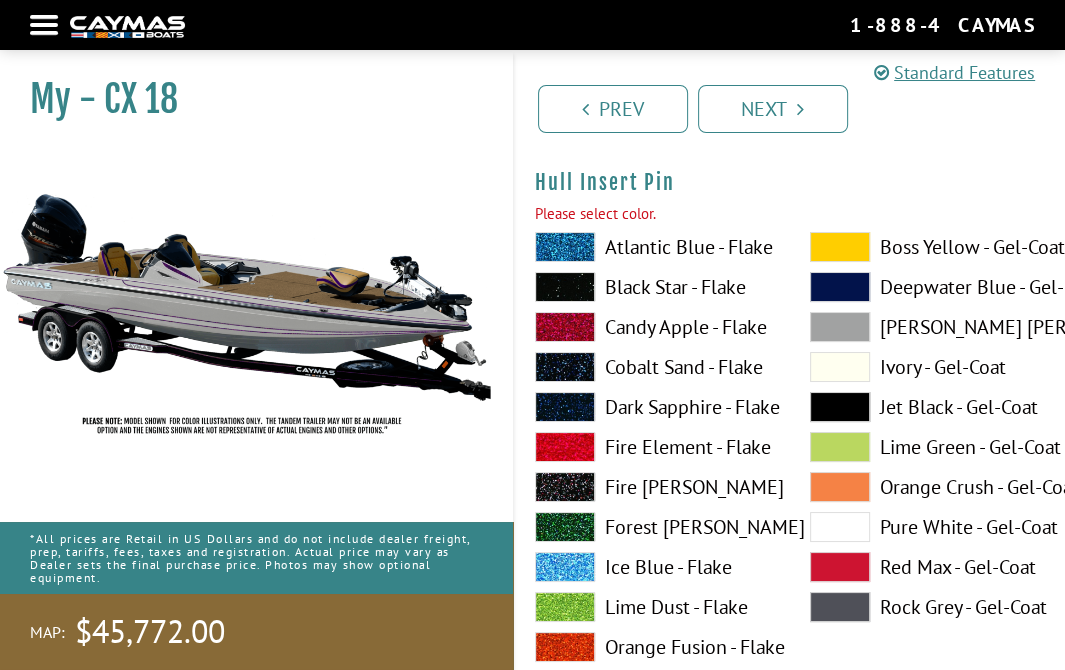 click at bounding box center (840, 327) 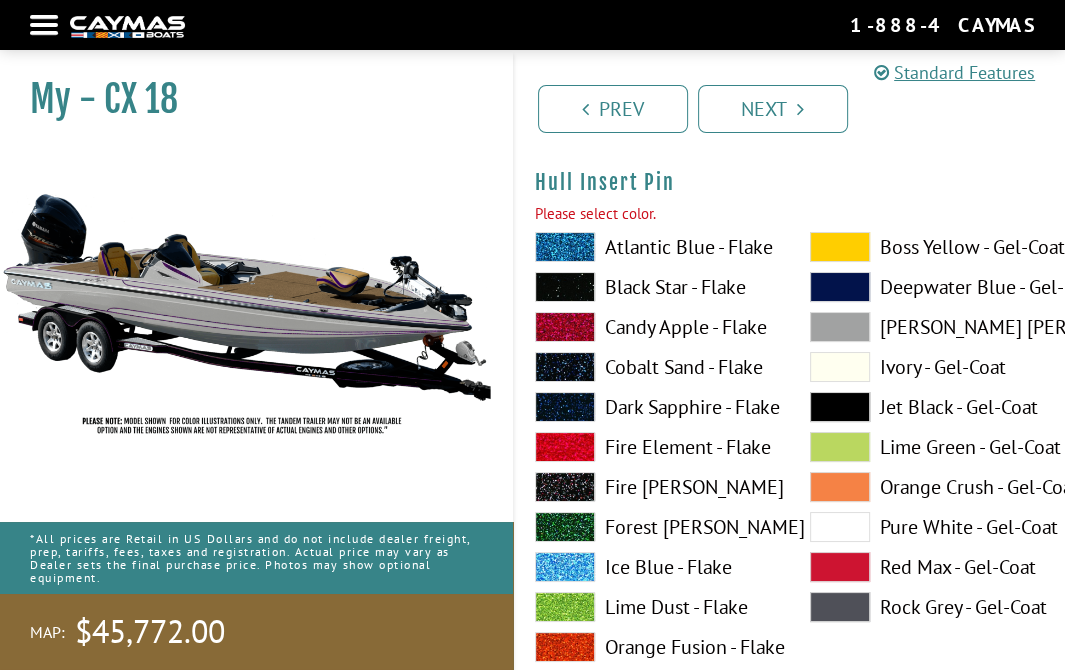 click at bounding box center [840, 247] 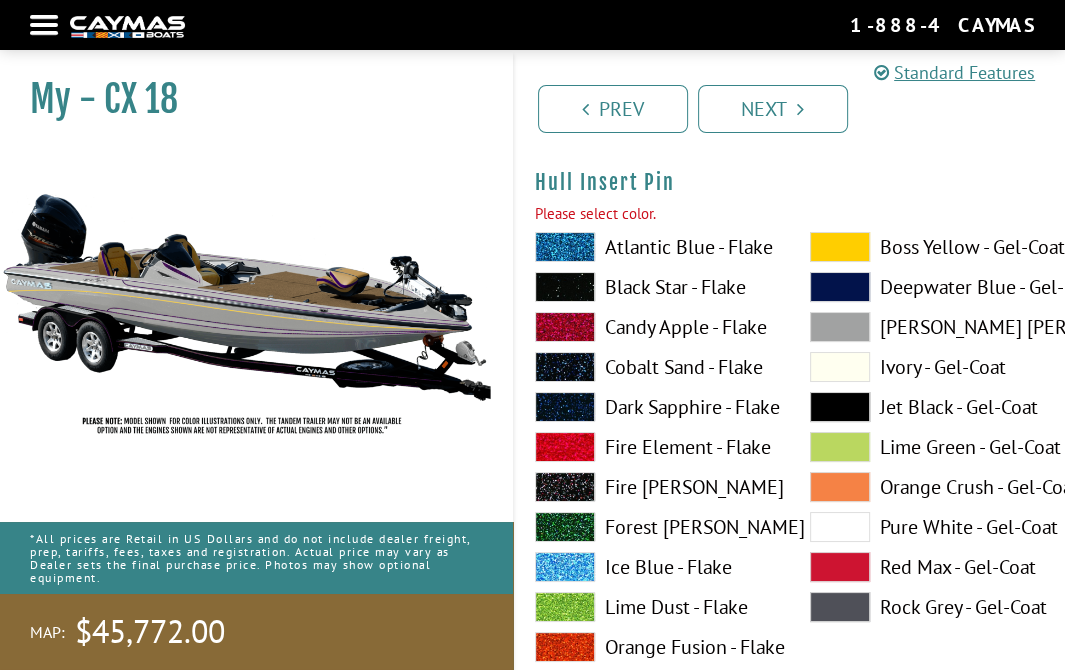 click at bounding box center [840, 327] 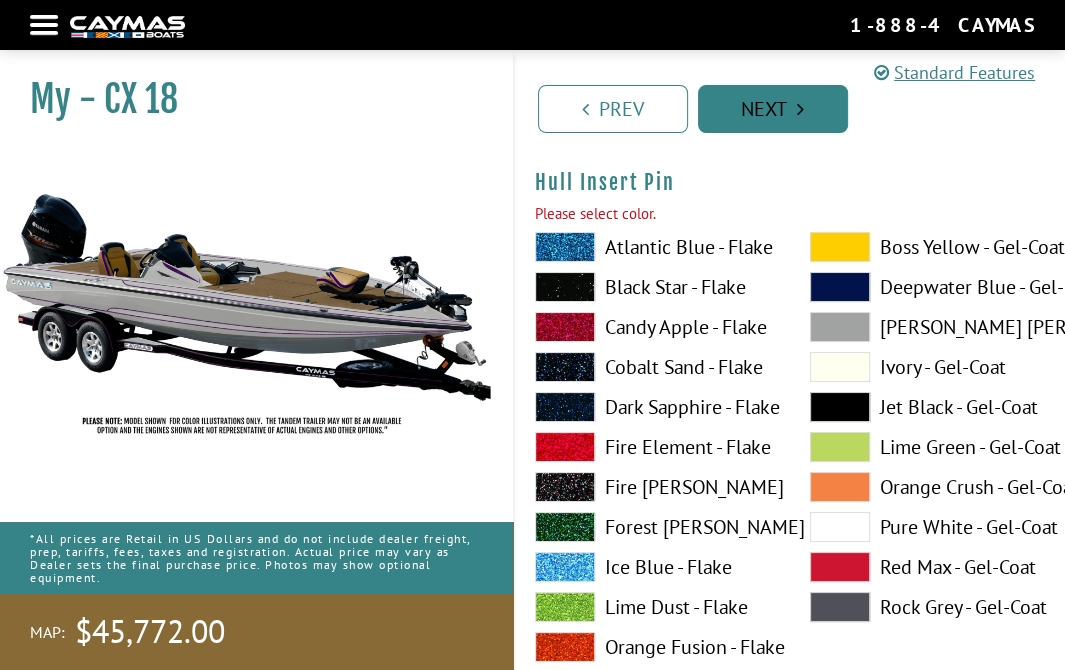 click on "Next" at bounding box center (773, 109) 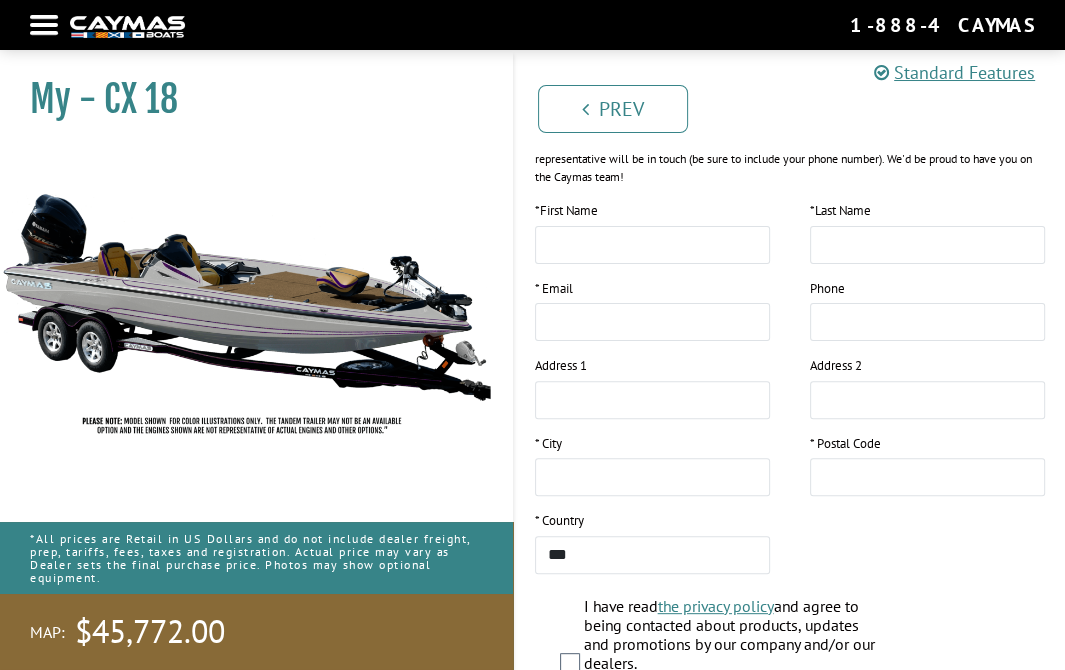 scroll, scrollTop: 0, scrollLeft: 0, axis: both 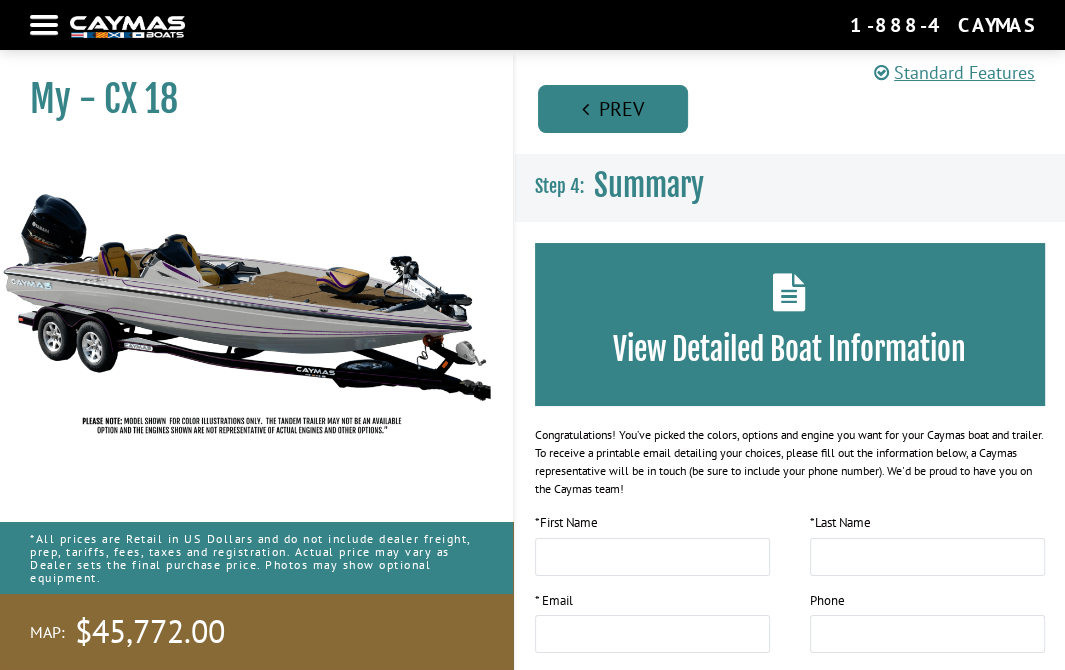 click on "Prev" at bounding box center (613, 109) 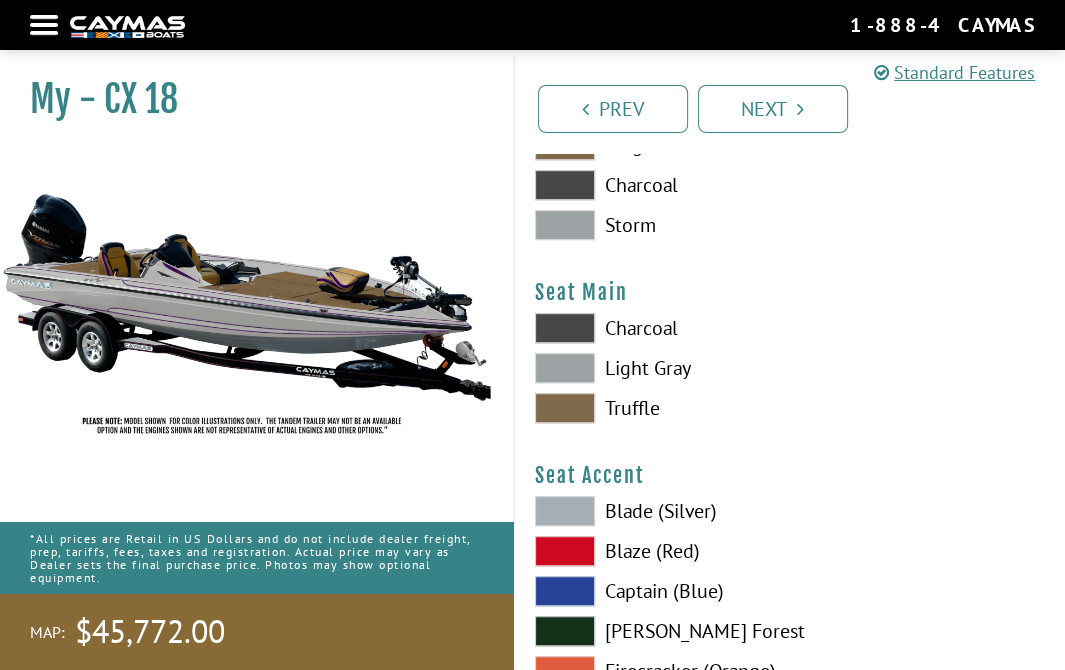 scroll, scrollTop: 11300, scrollLeft: 0, axis: vertical 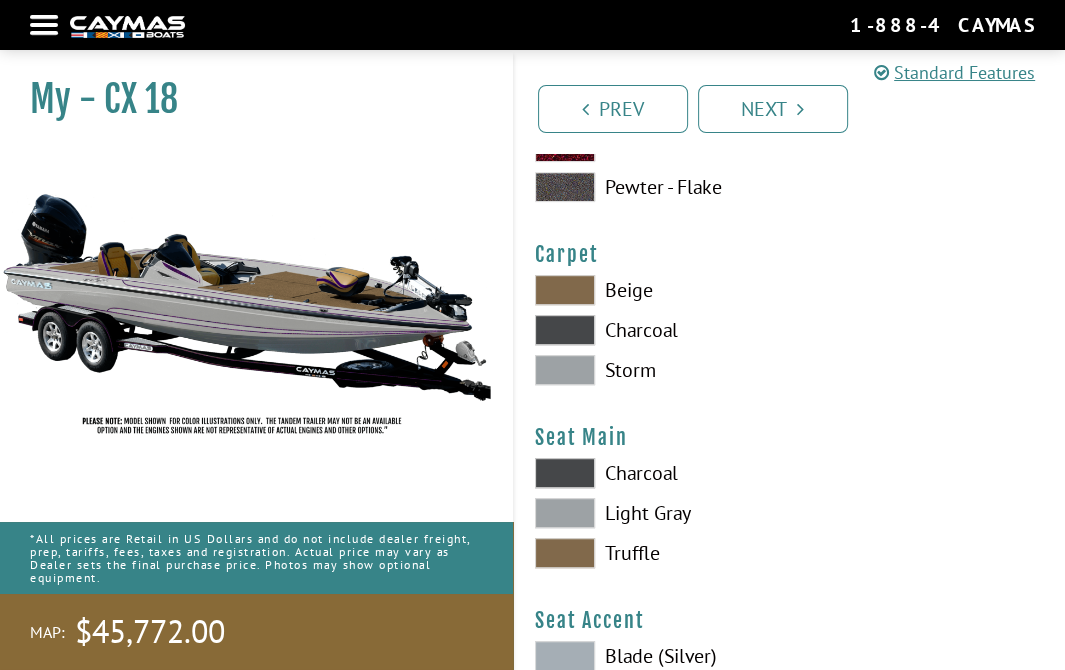 click at bounding box center (565, 370) 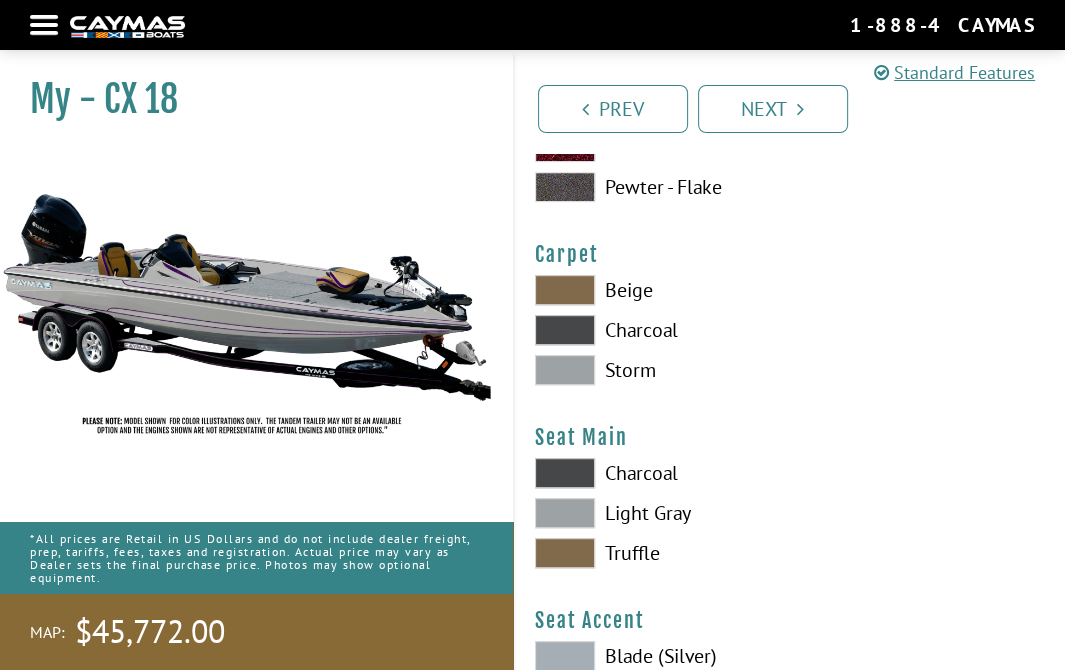scroll, scrollTop: 11400, scrollLeft: 0, axis: vertical 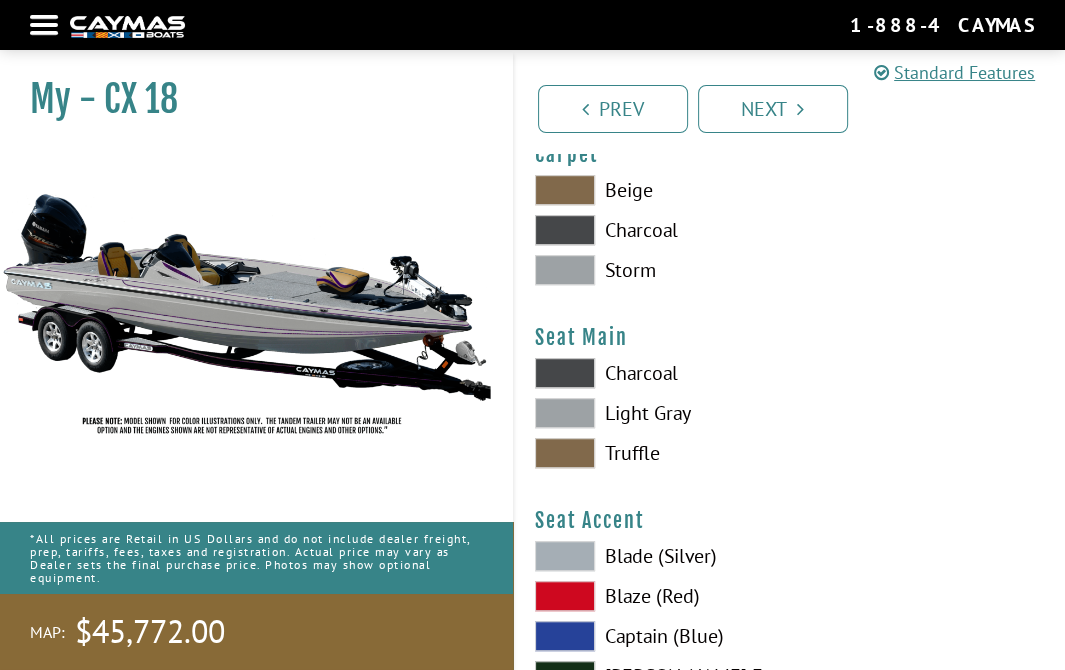 click at bounding box center (565, 373) 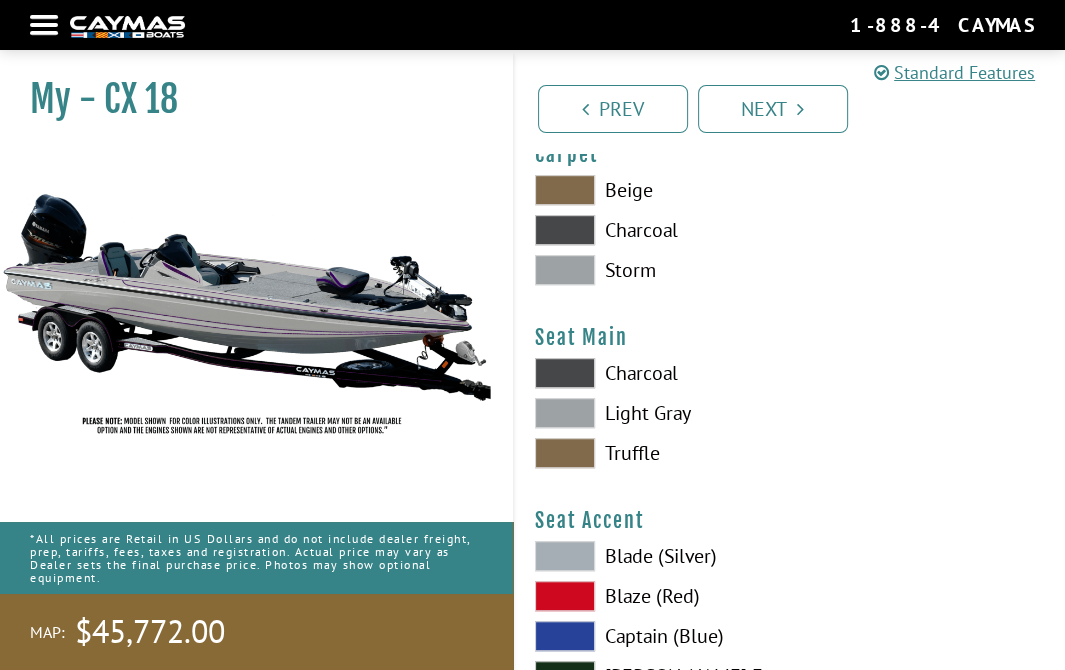 click at bounding box center (565, 413) 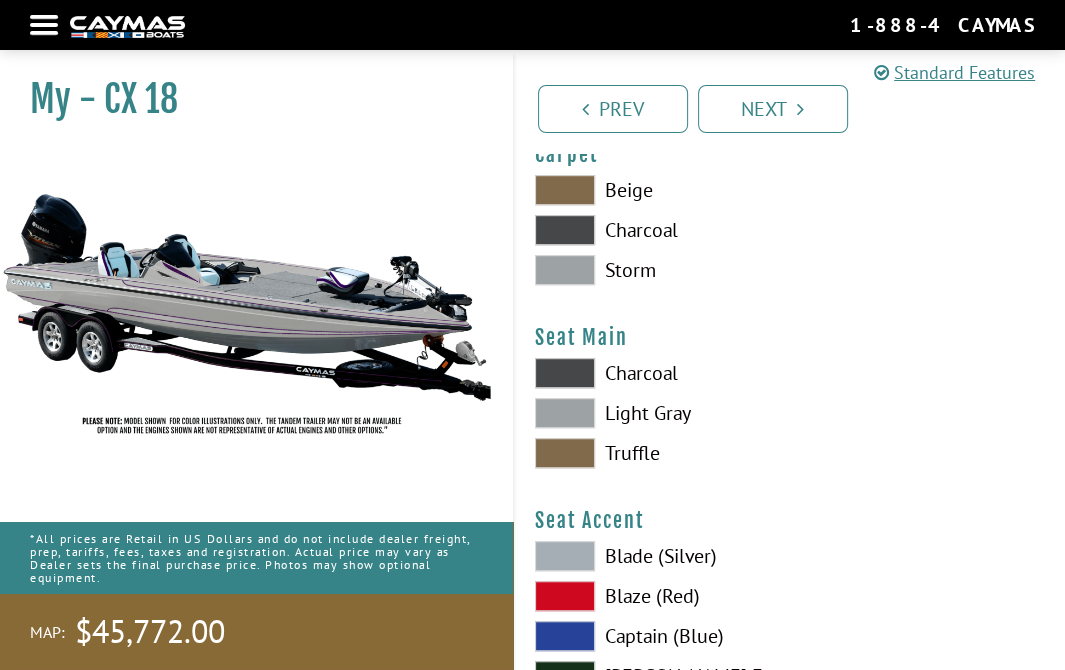 click at bounding box center (565, 453) 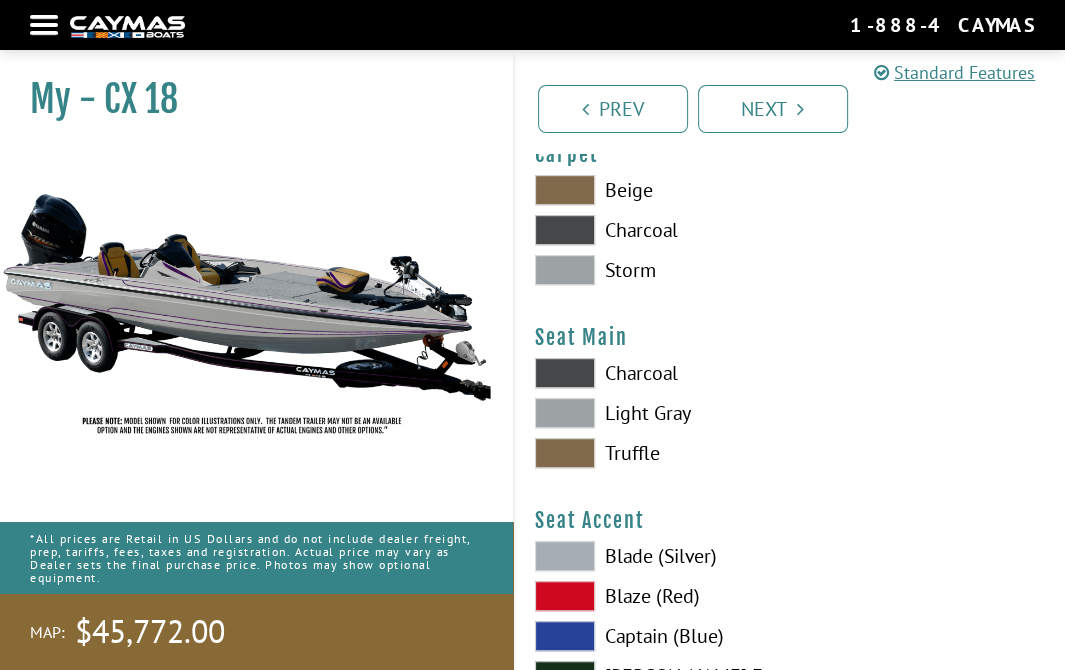 click at bounding box center [565, 373] 